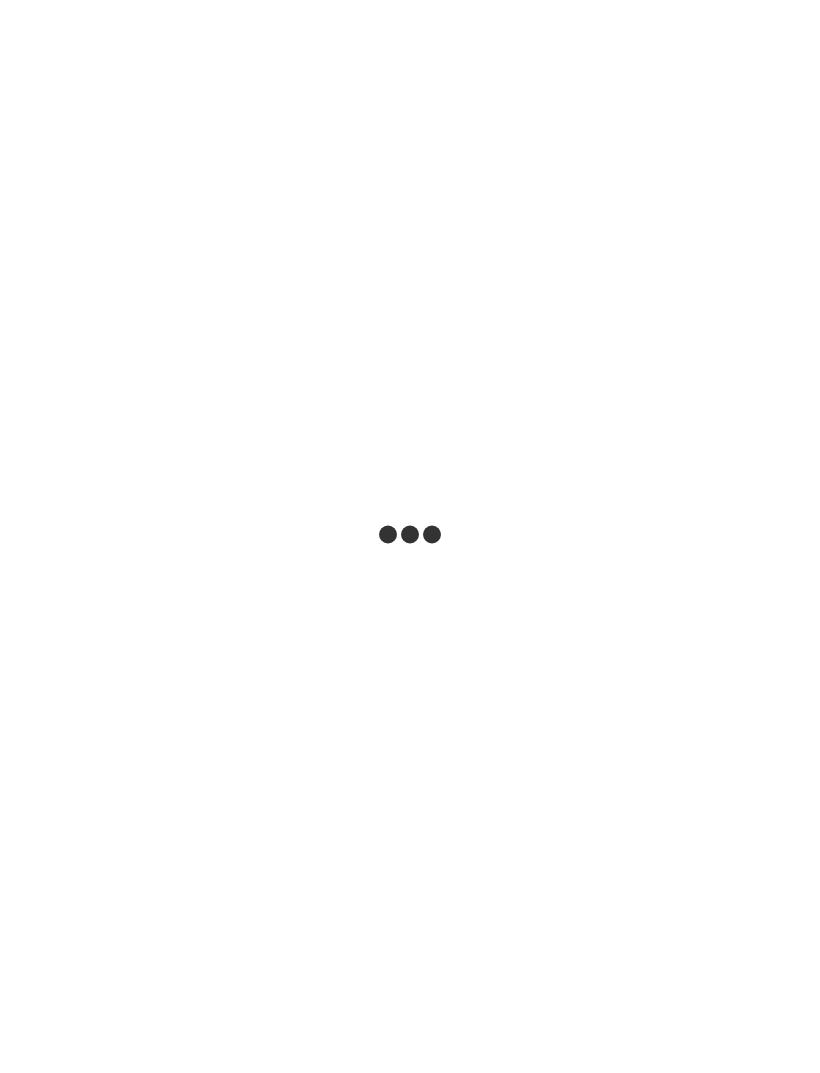 scroll, scrollTop: 0, scrollLeft: 0, axis: both 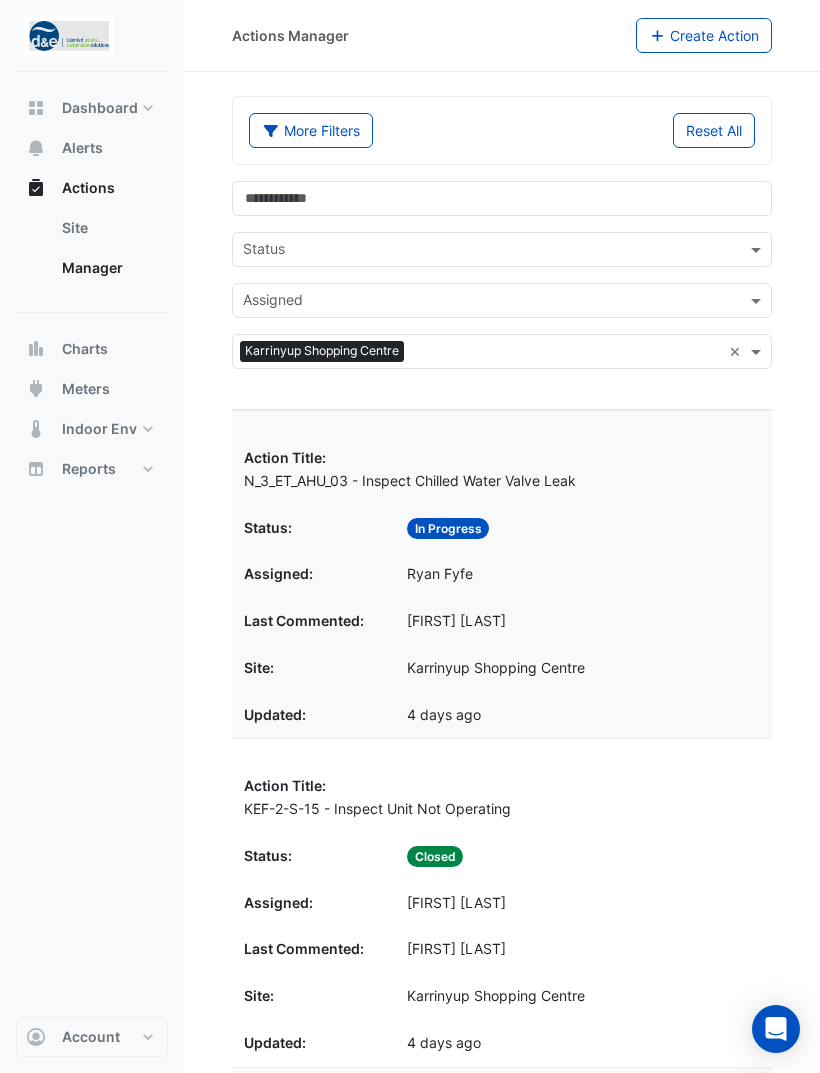 click on "Dashboard" at bounding box center [100, 108] 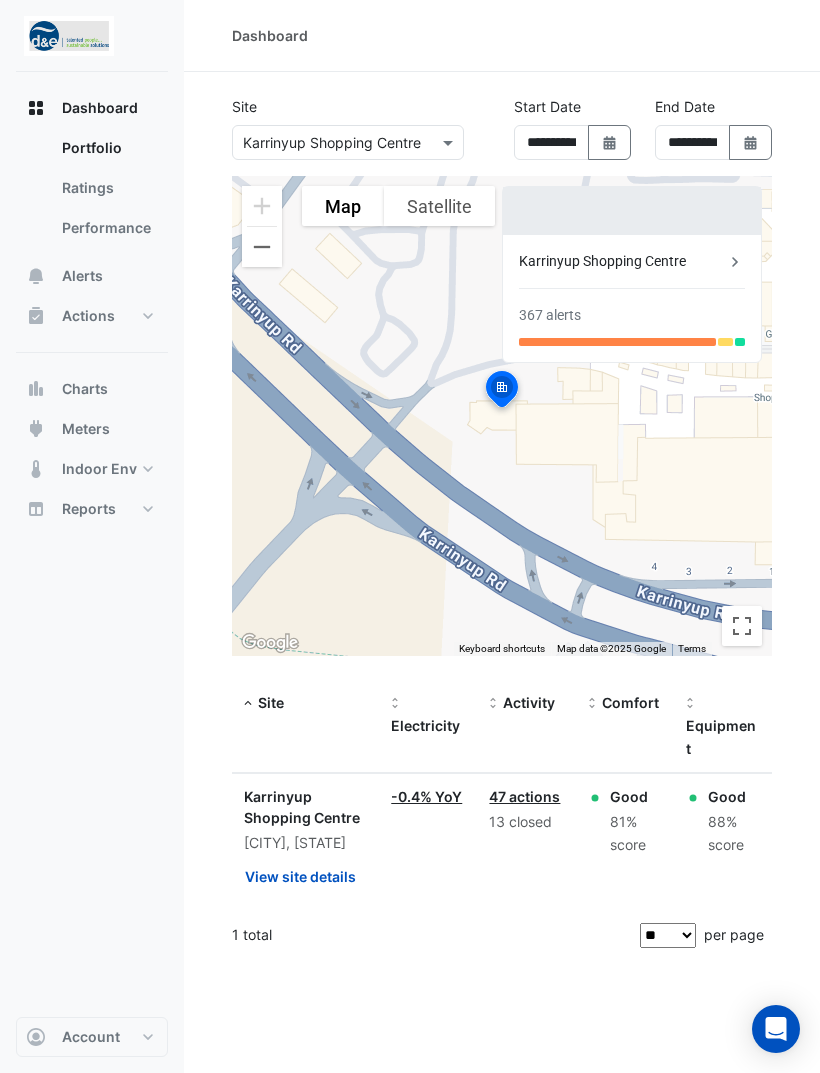 click on "47 actions" 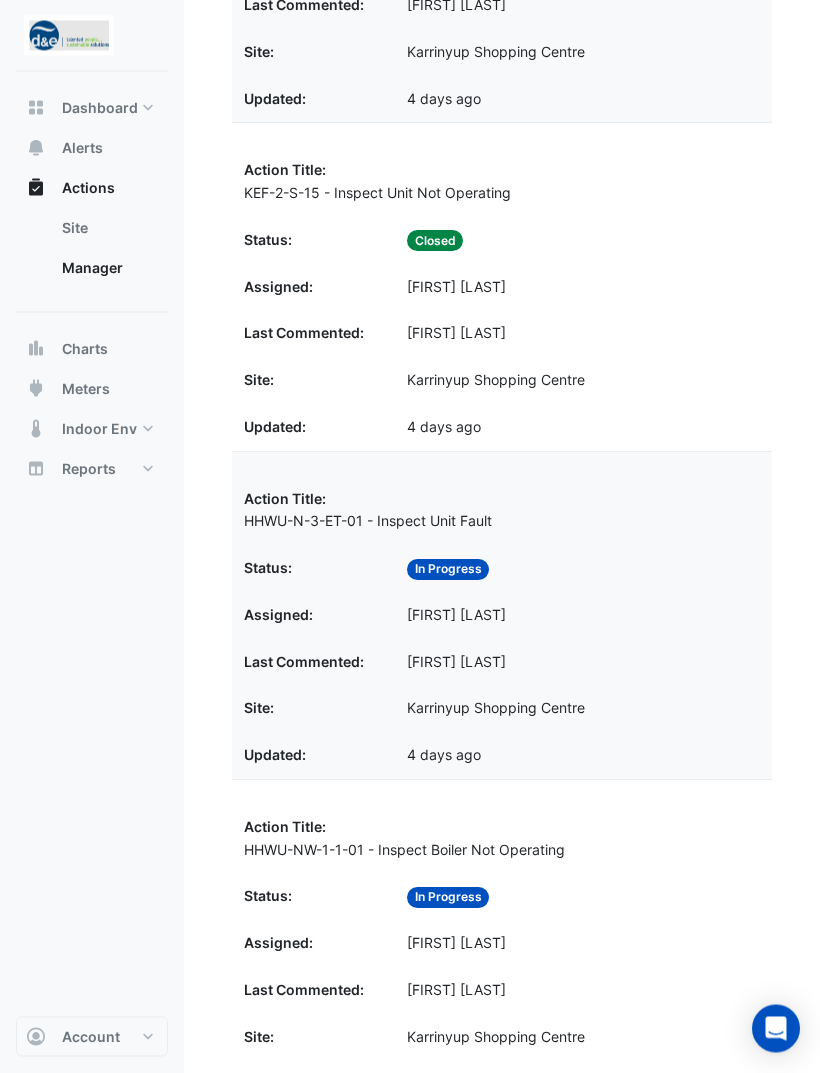 scroll, scrollTop: 616, scrollLeft: 0, axis: vertical 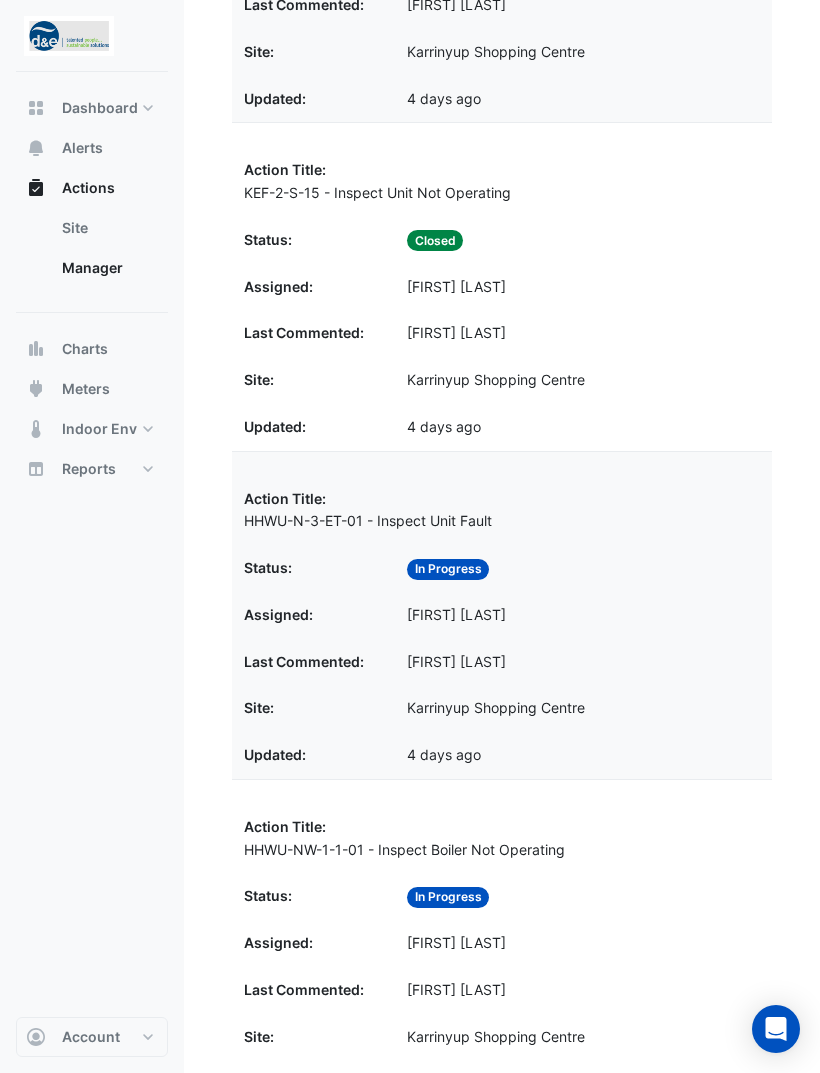 click on "HHWU-N-3-ET-01 - Inspect Unit Fault" 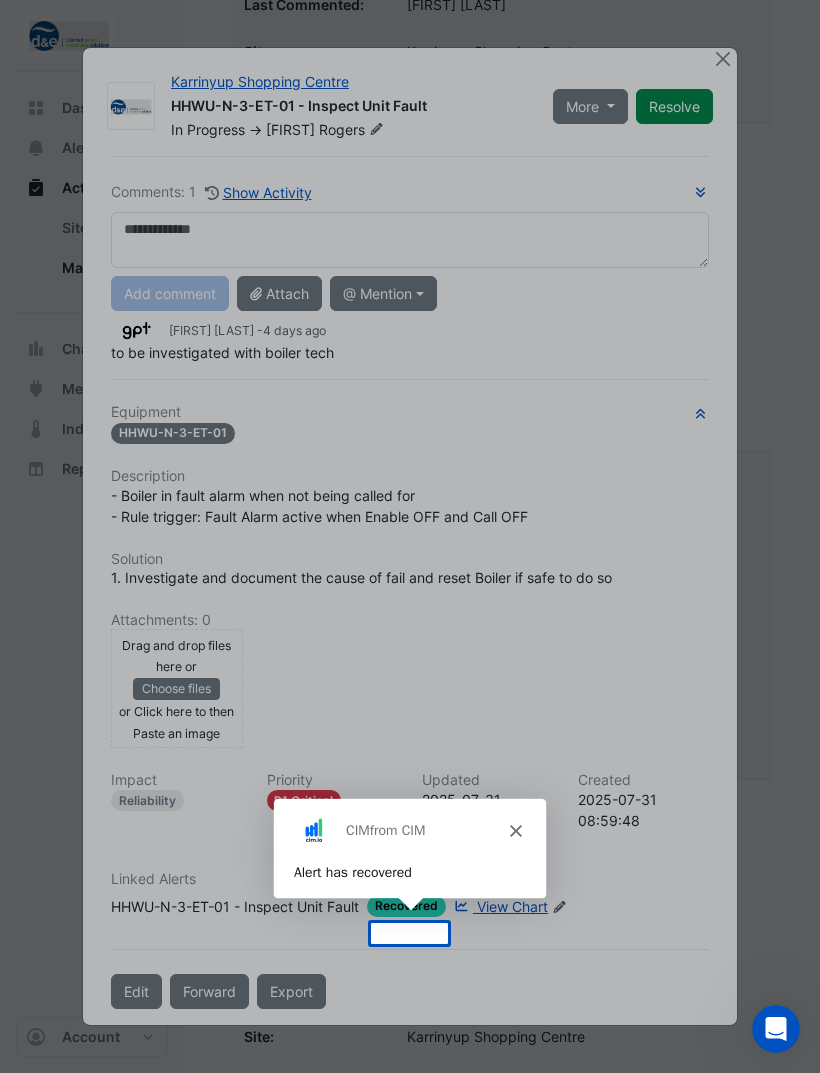 scroll, scrollTop: 0, scrollLeft: 0, axis: both 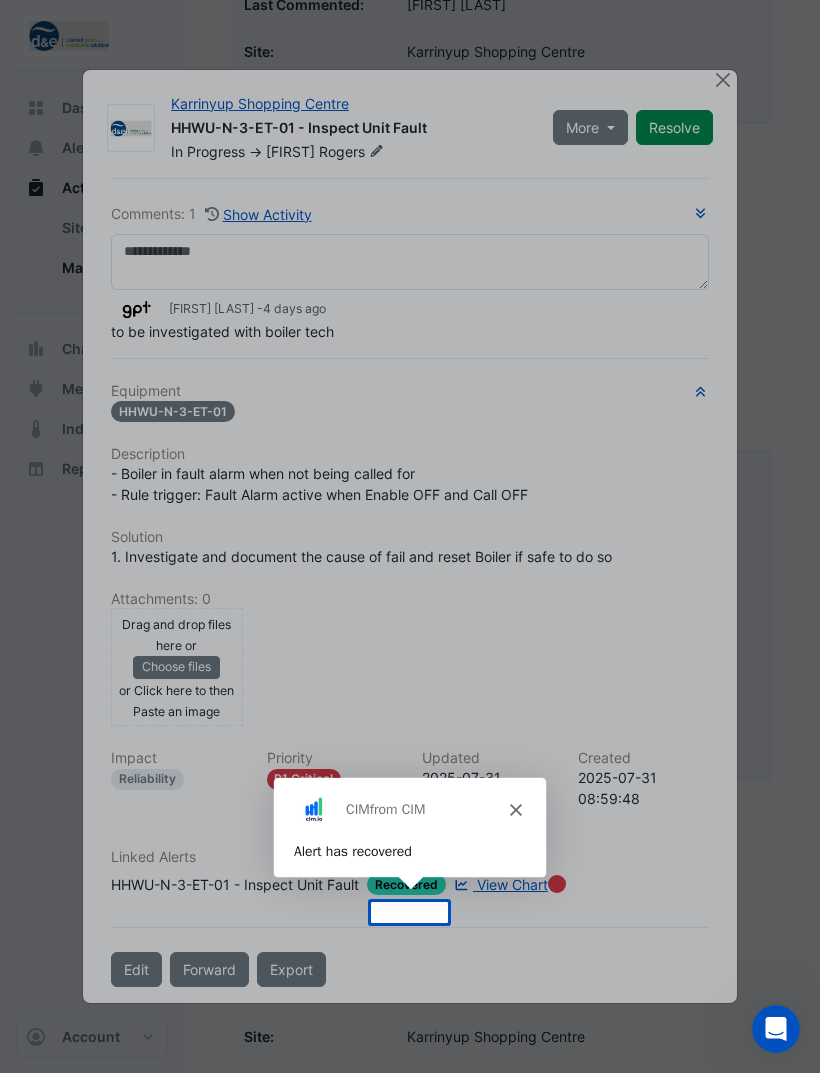 click on "CIM  from CIM" at bounding box center (408, 808) 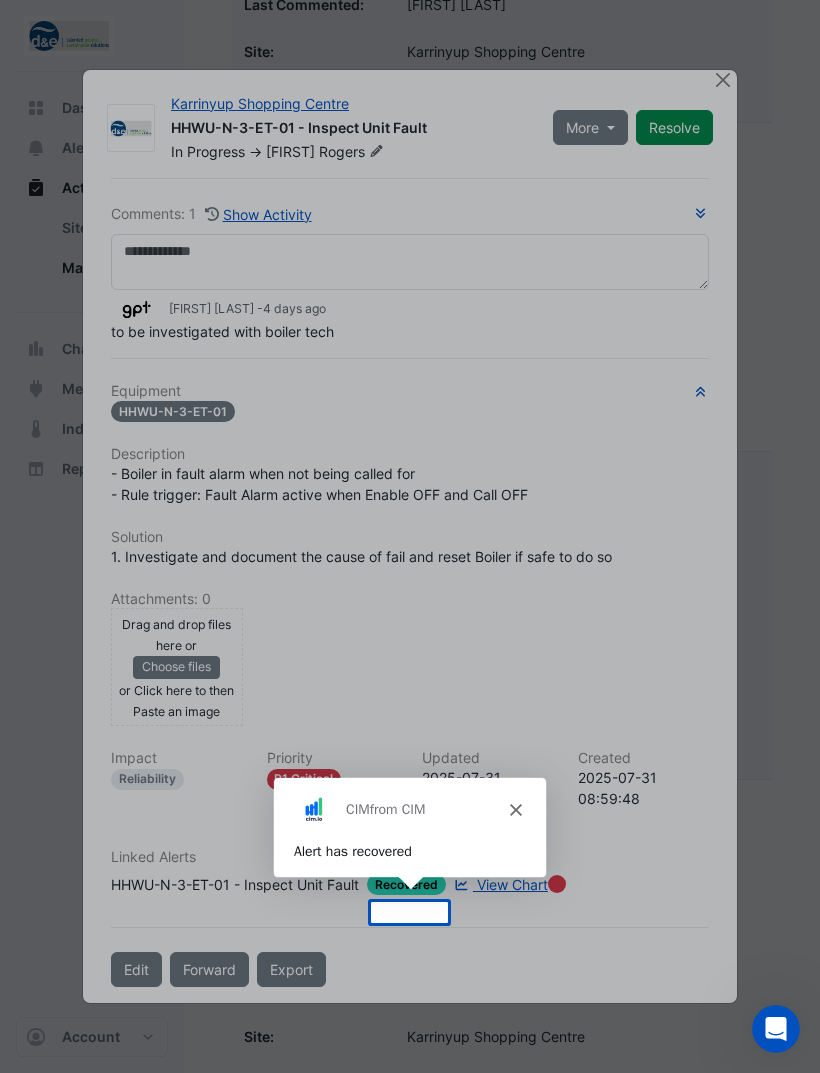 click at bounding box center [410, 536] 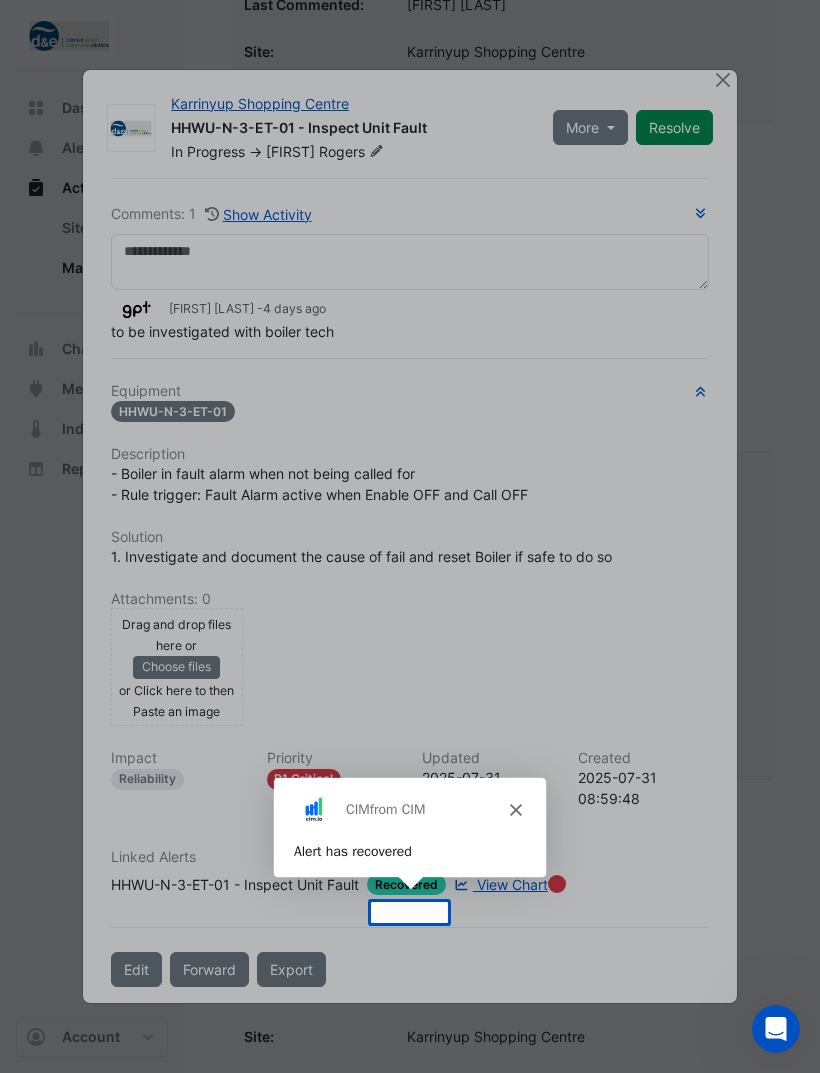 click on "CIM  from CIM" at bounding box center (408, 808) 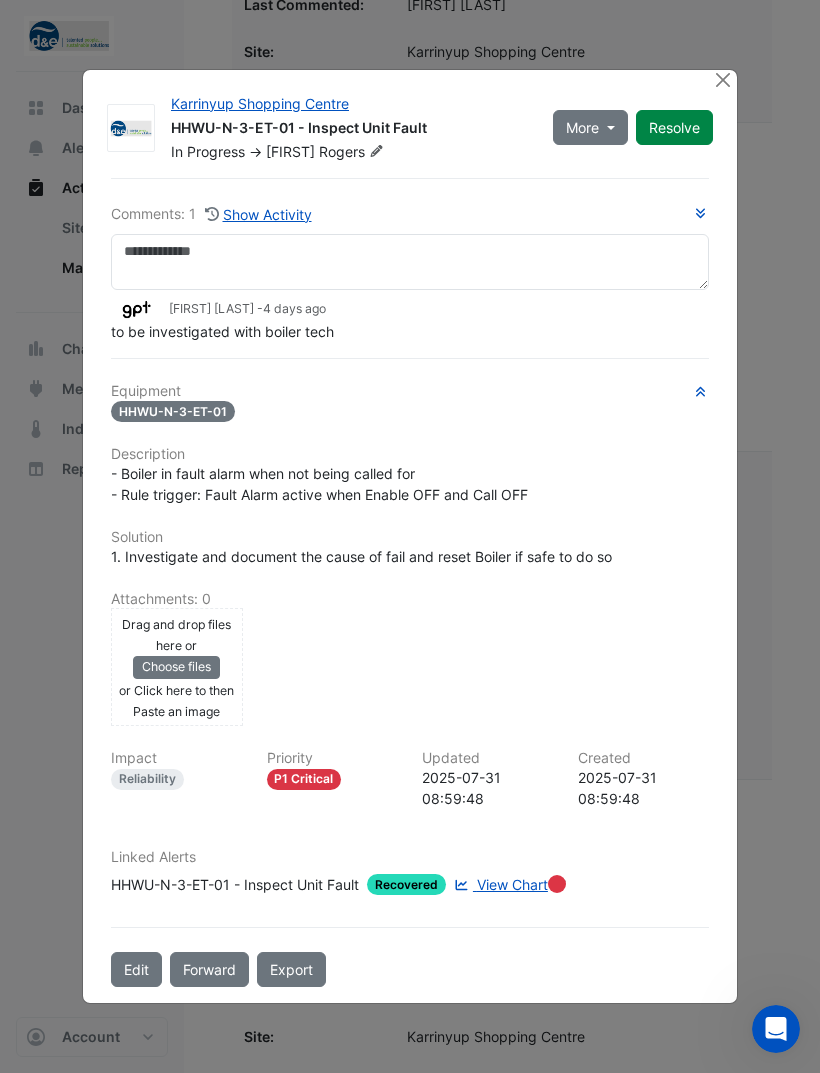 click on "2025-07-31 08:59:48" 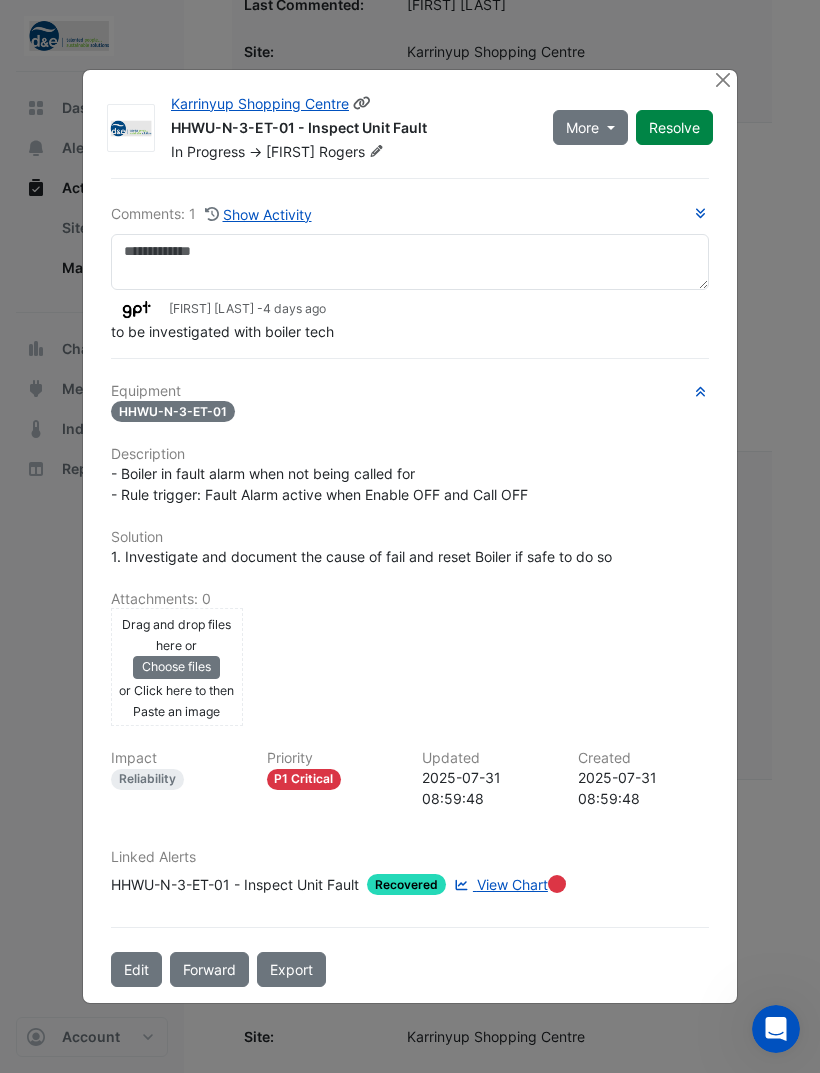 click on "Resolve" 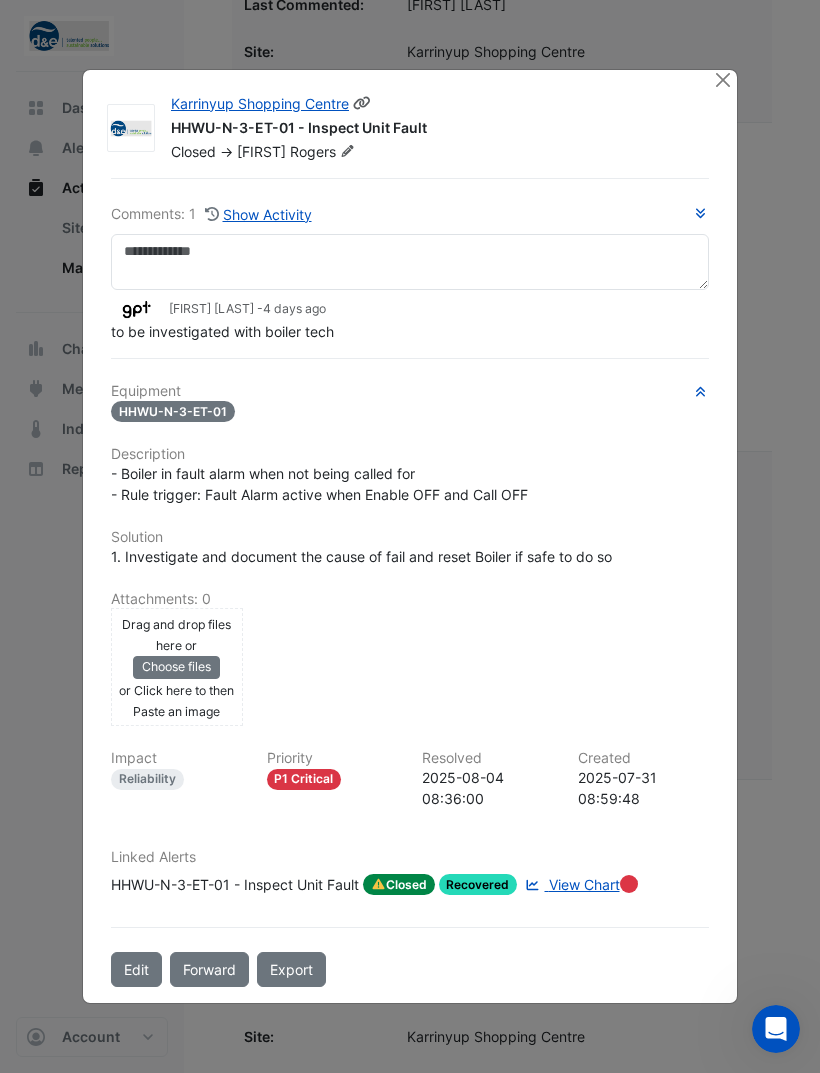 click 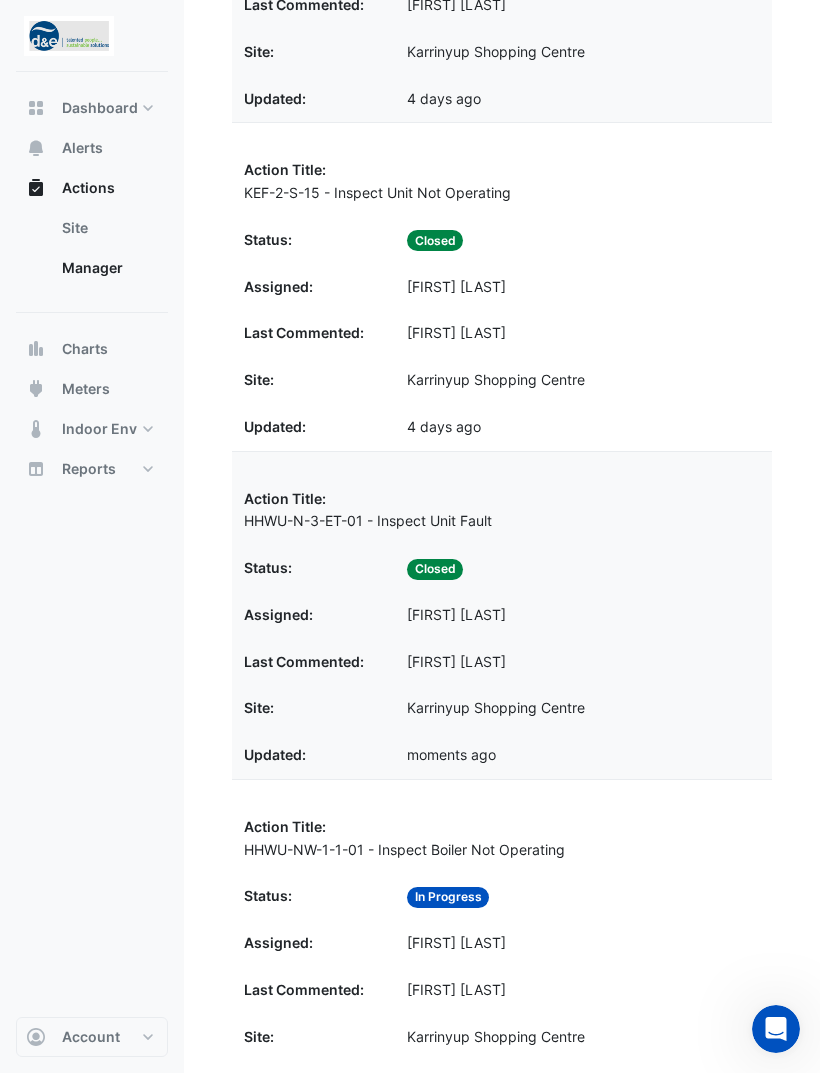 click on "HHWU-N-3-ET-01 - Inspect Unit Fault" 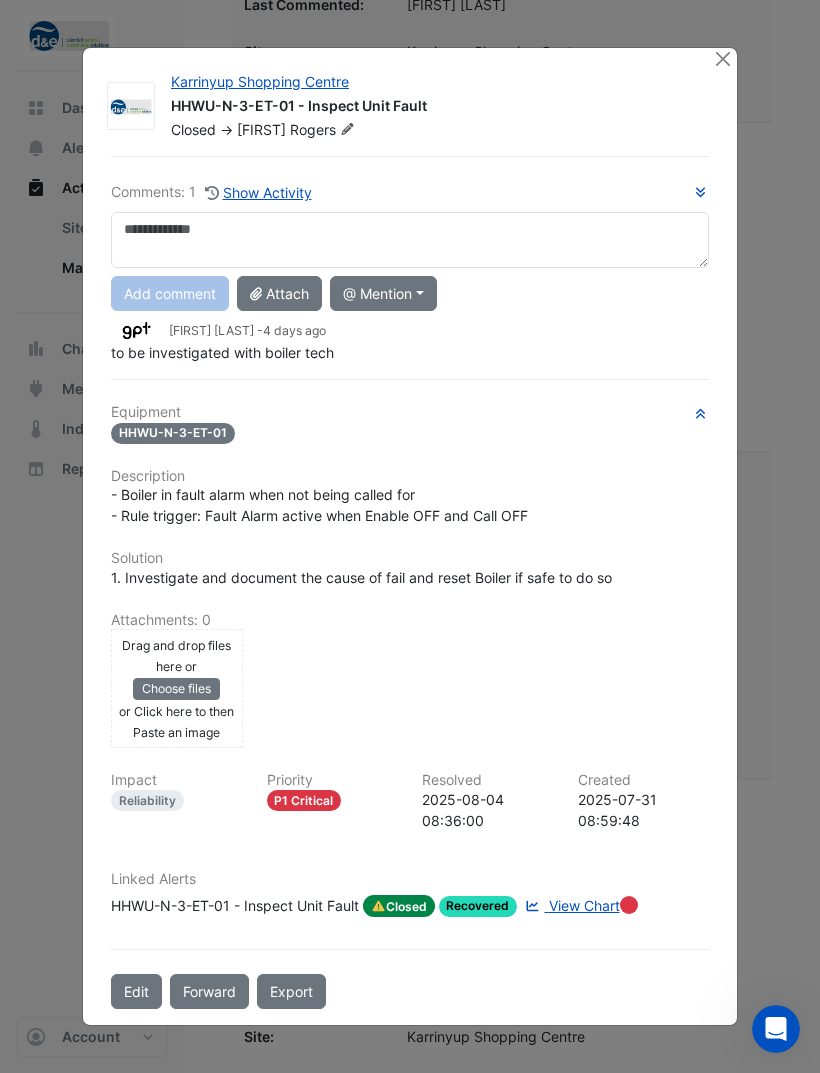 click at bounding box center [410, 240] 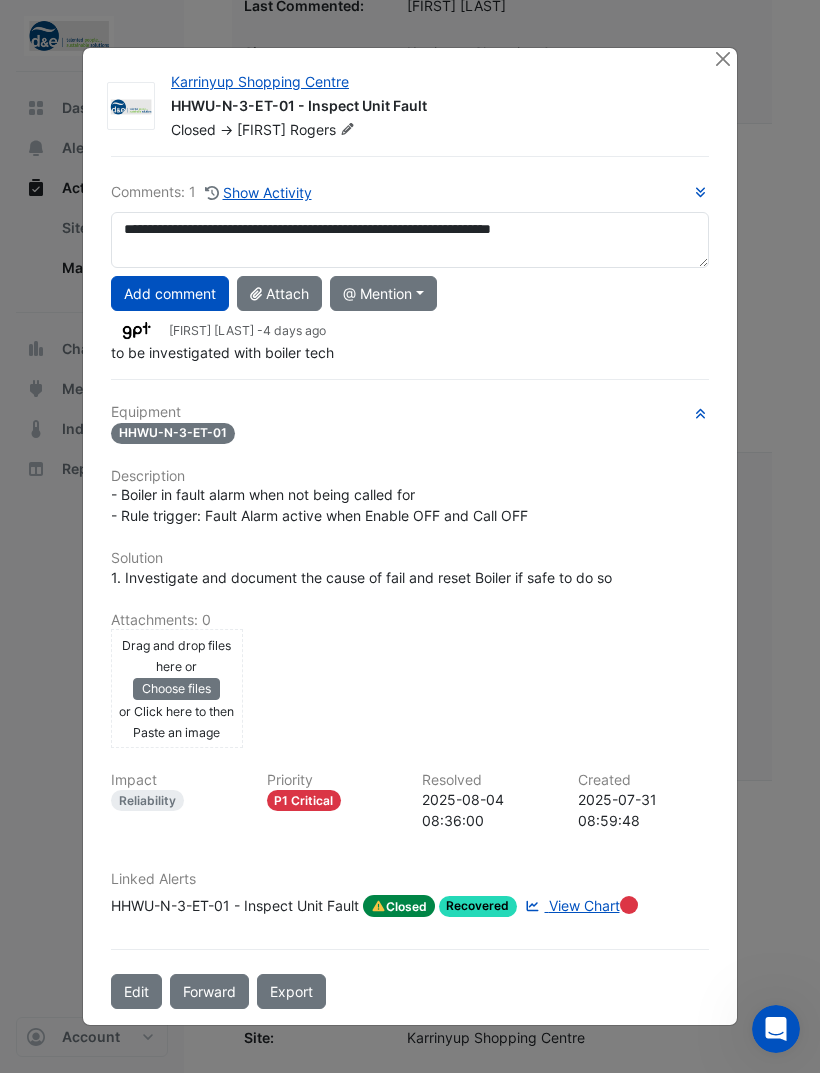 type on "**********" 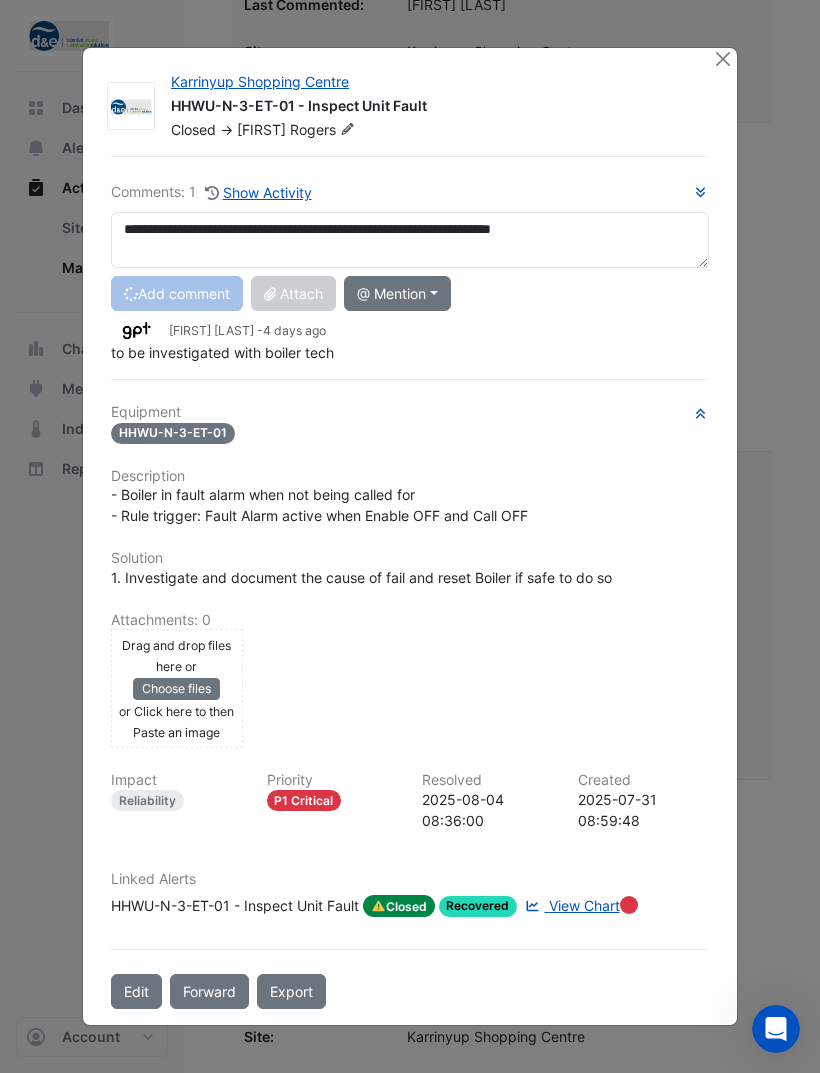 type 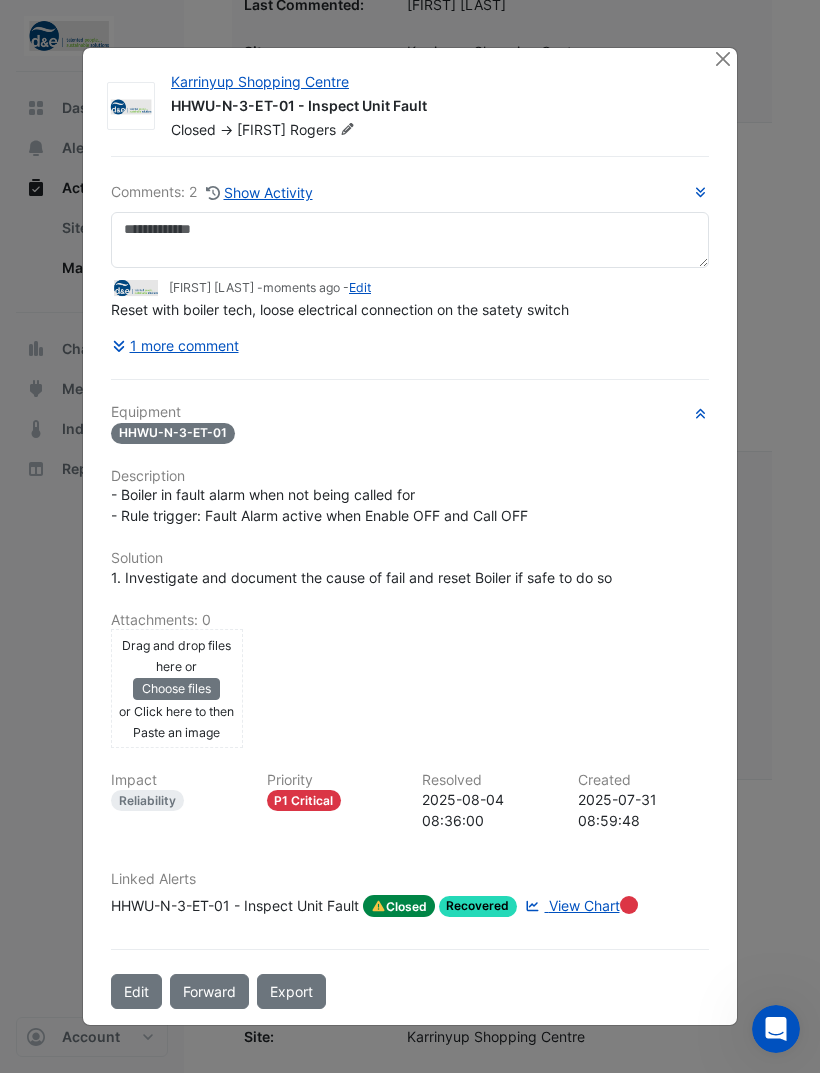 click 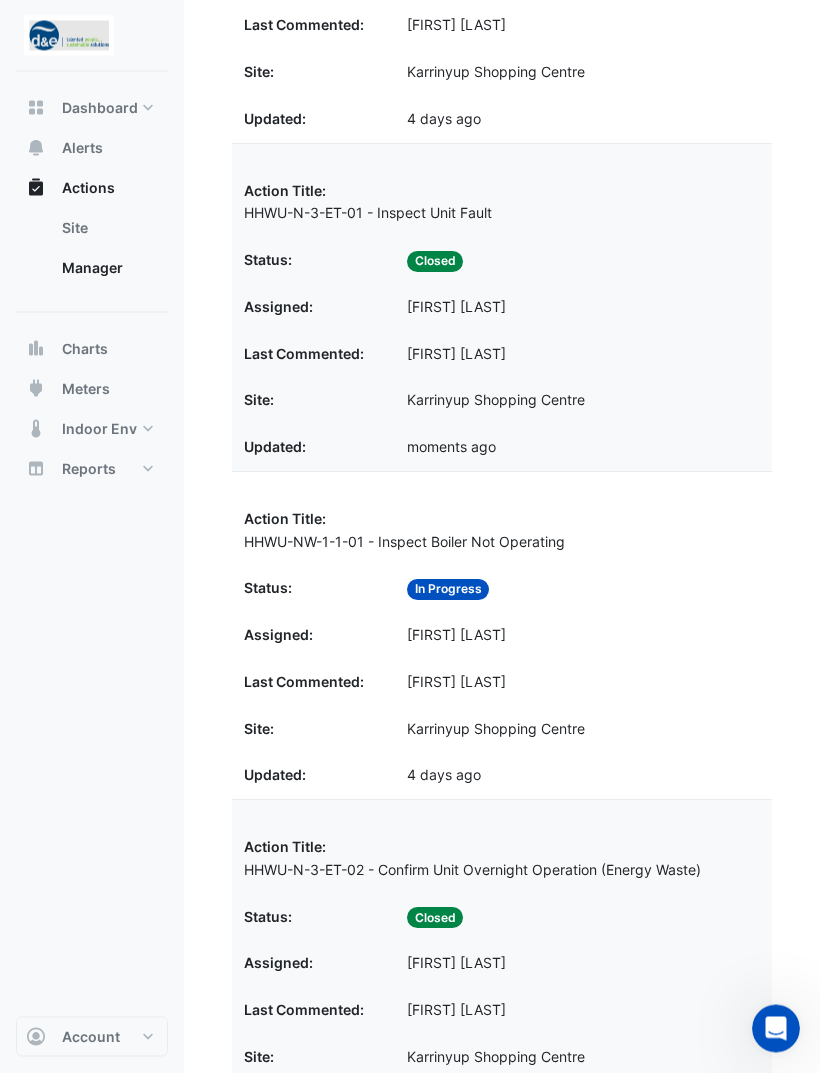 scroll, scrollTop: 924, scrollLeft: 0, axis: vertical 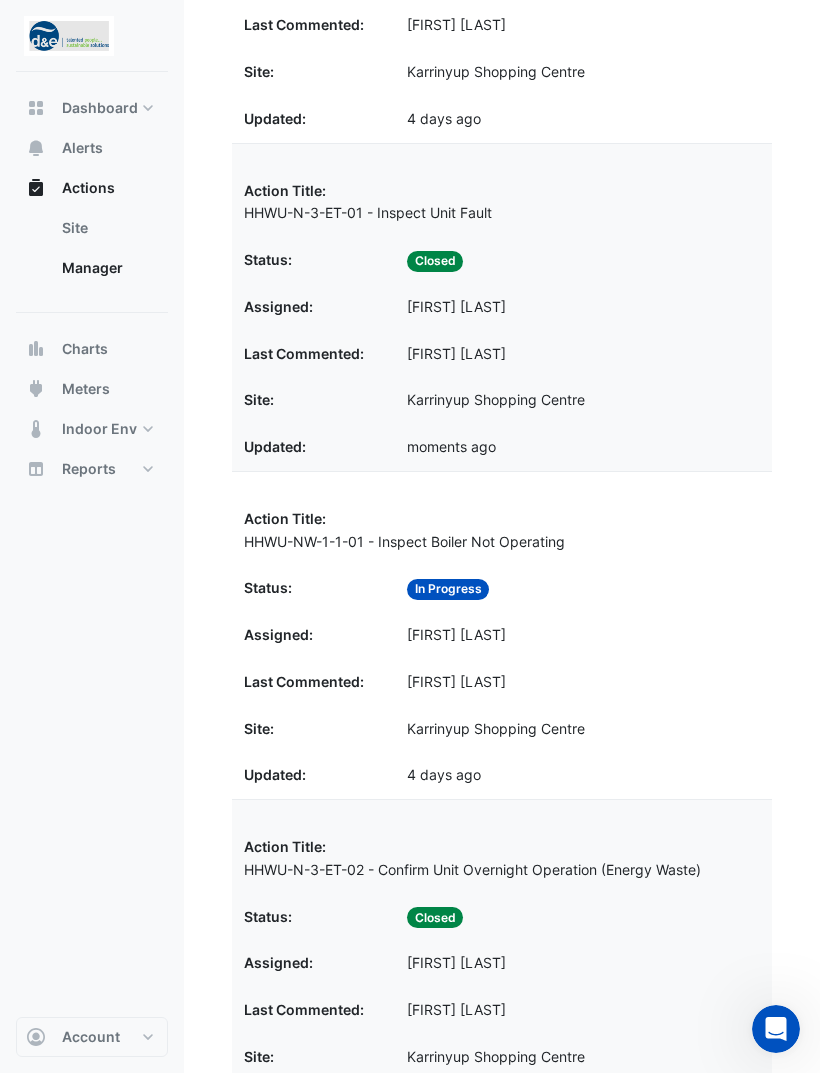 click on "Status:
In Progress" 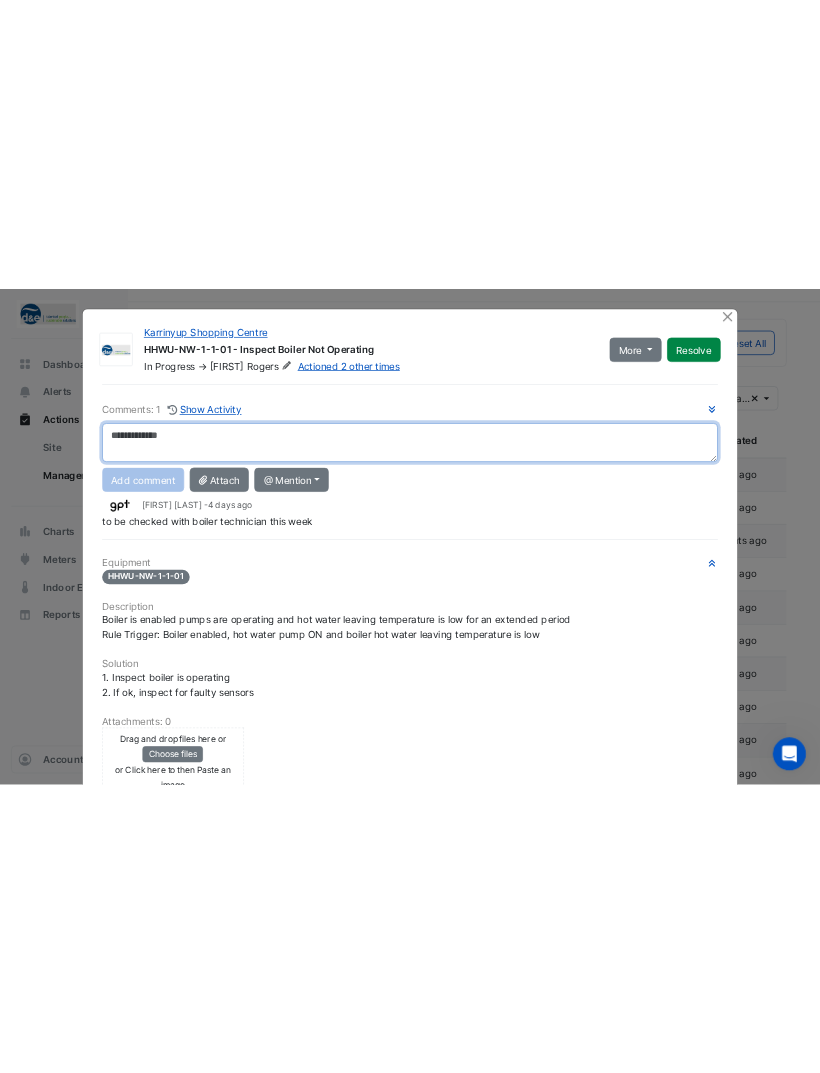 scroll, scrollTop: 0, scrollLeft: 0, axis: both 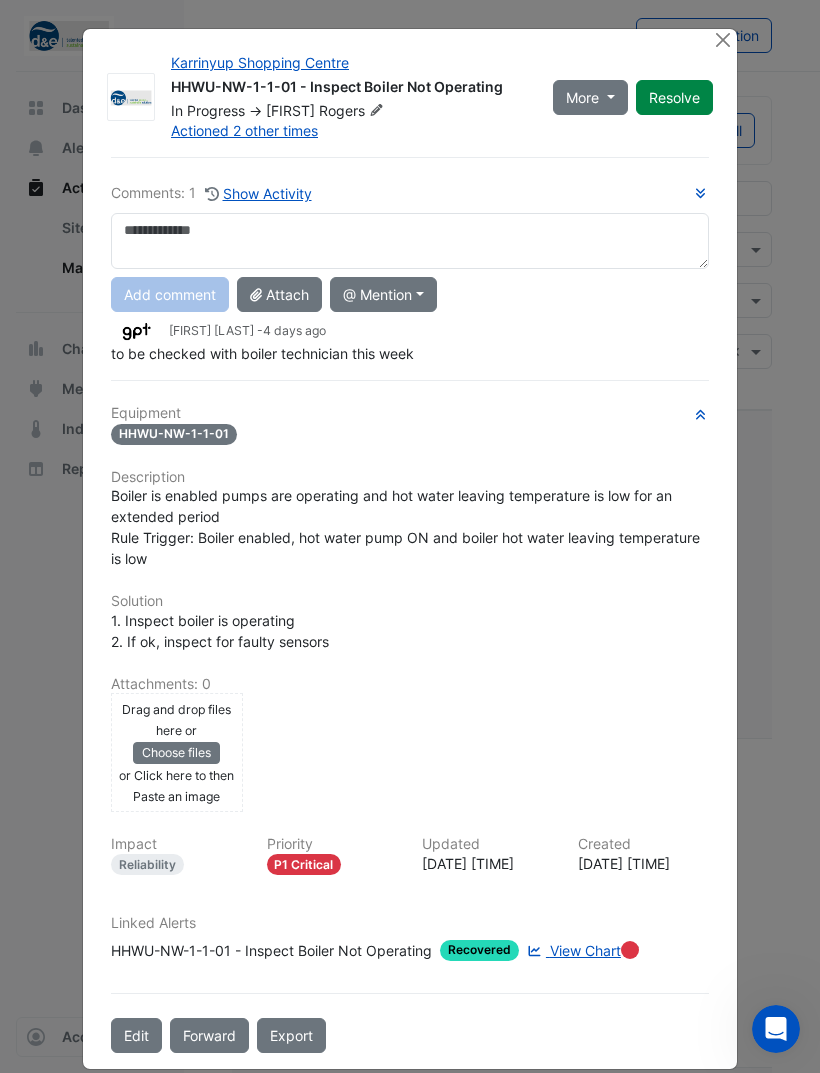click 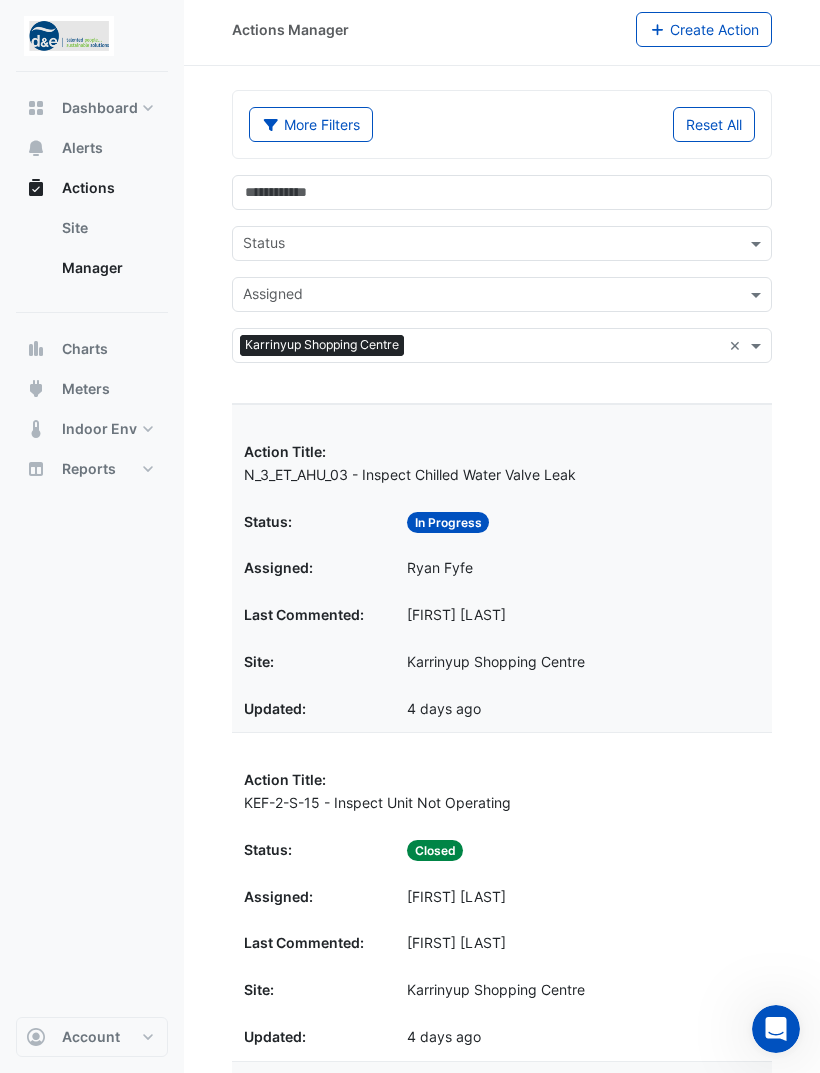 scroll, scrollTop: 0, scrollLeft: 0, axis: both 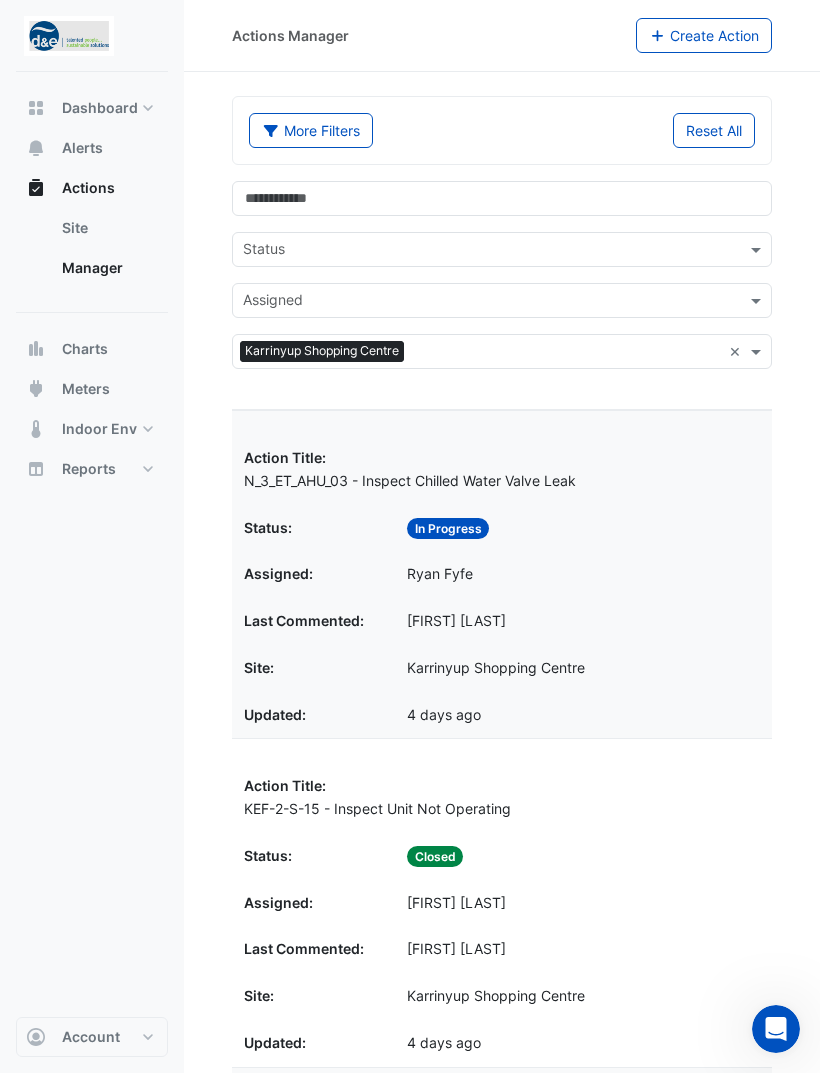 click at bounding box center [758, 300] 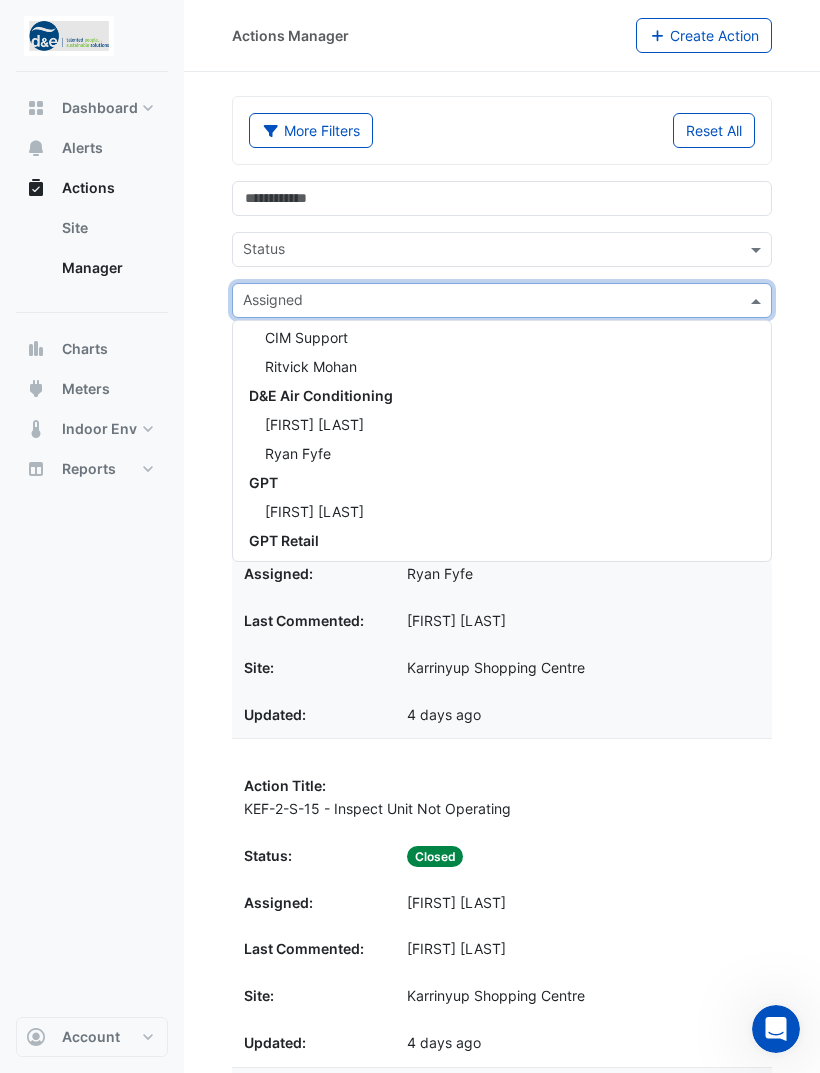 scroll, scrollTop: 65, scrollLeft: 0, axis: vertical 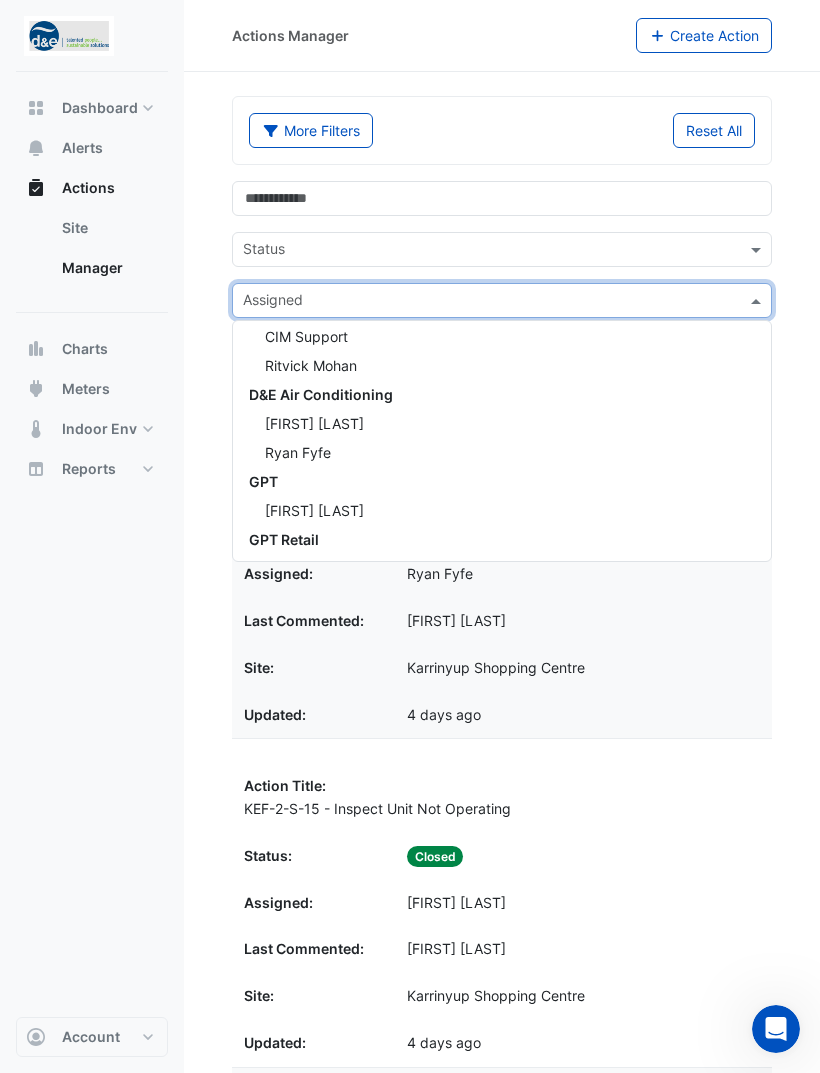 click on "[FIRST] [LAST]" at bounding box center [502, 423] 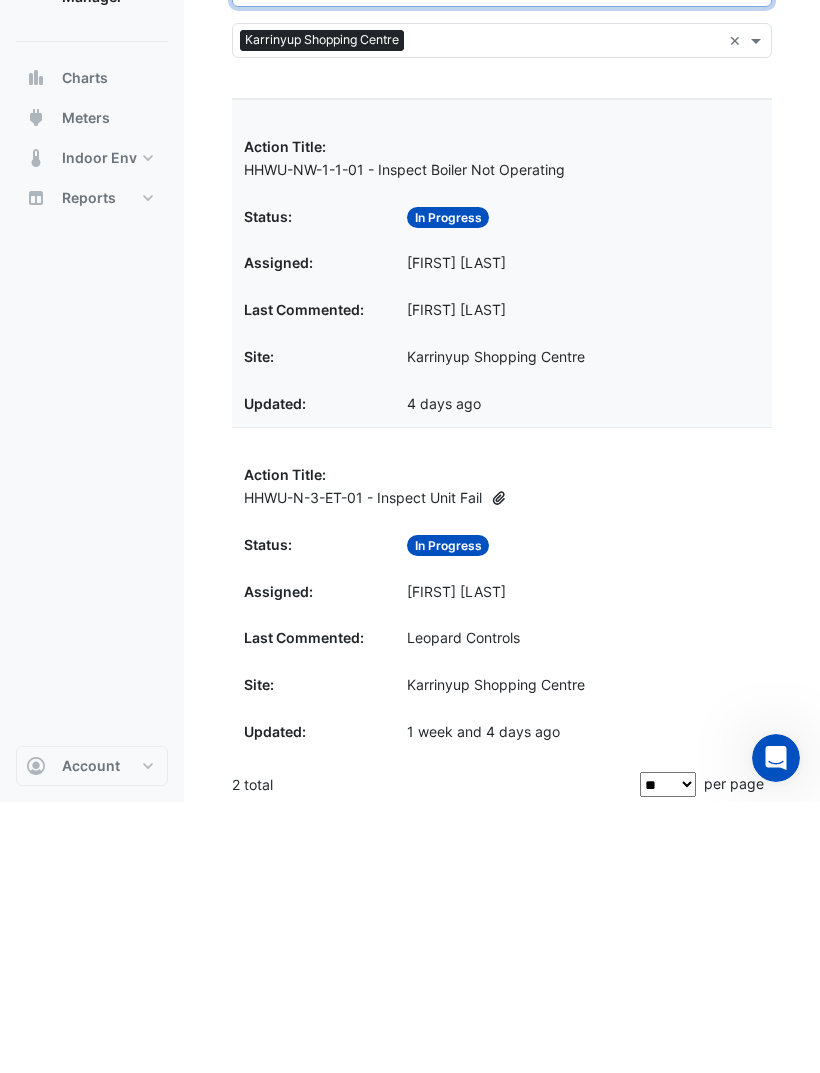 scroll, scrollTop: 64, scrollLeft: 0, axis: vertical 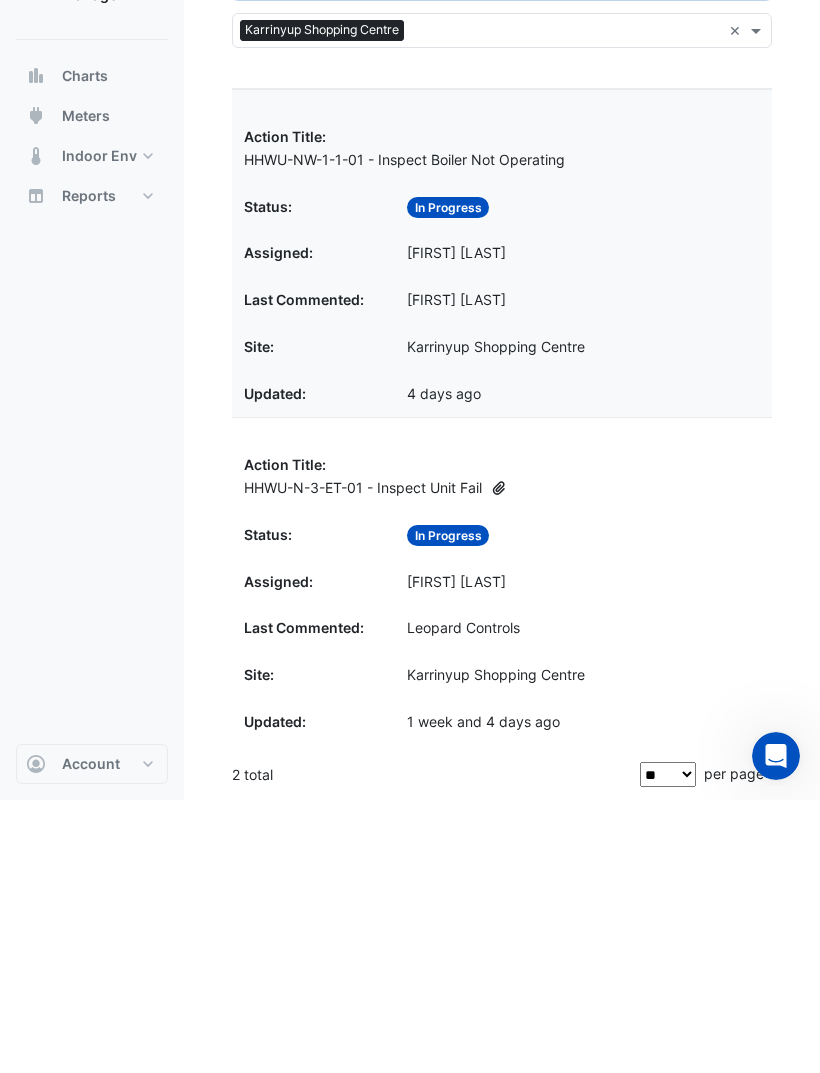 click on "Status:
In Progress" 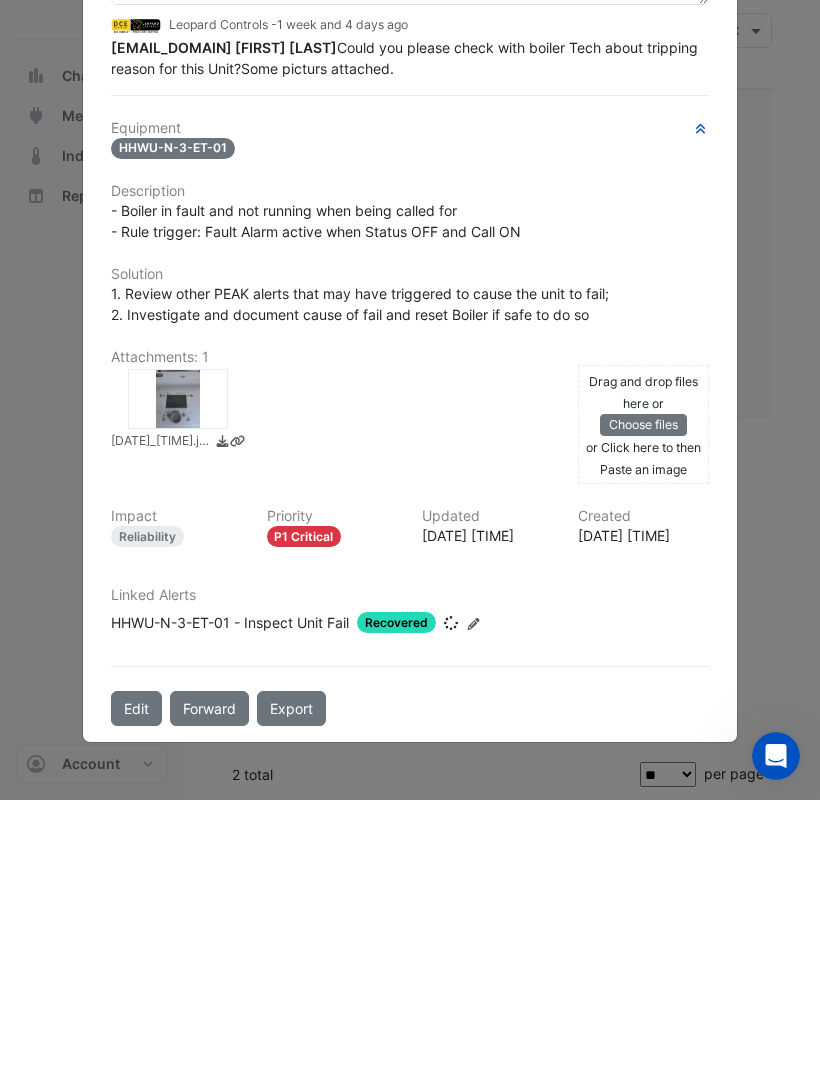 scroll, scrollTop: 0, scrollLeft: 0, axis: both 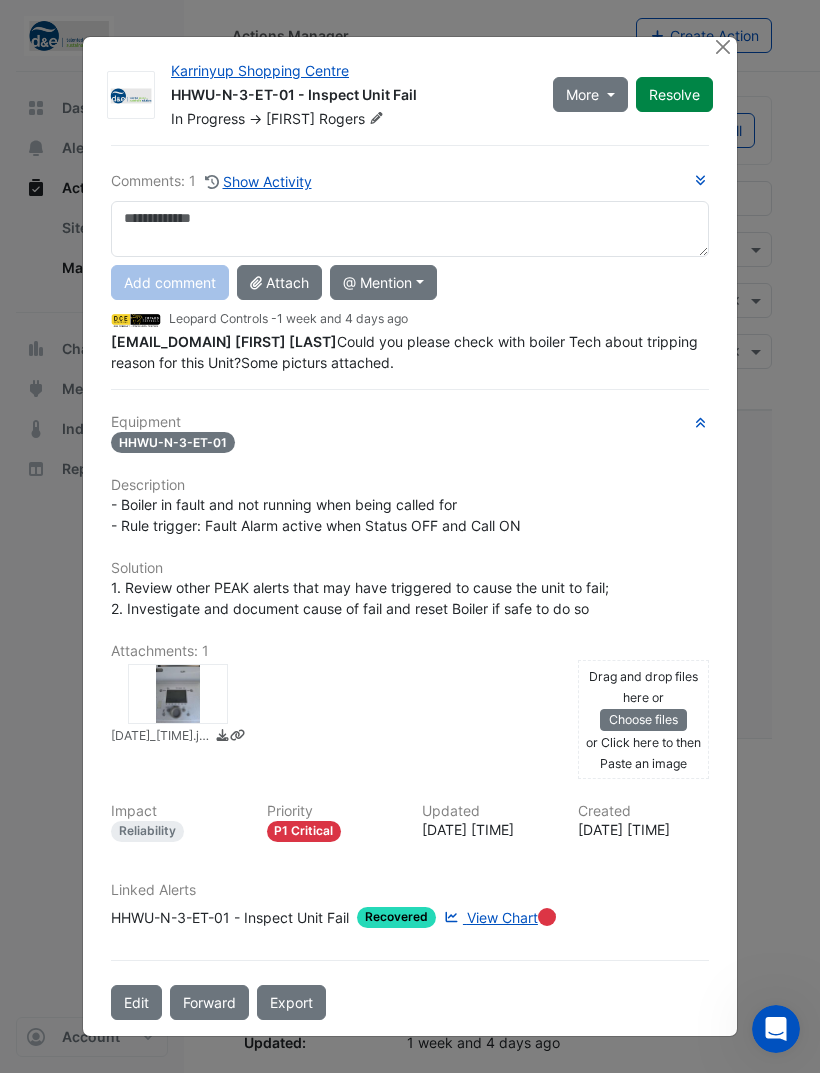 click at bounding box center [410, 229] 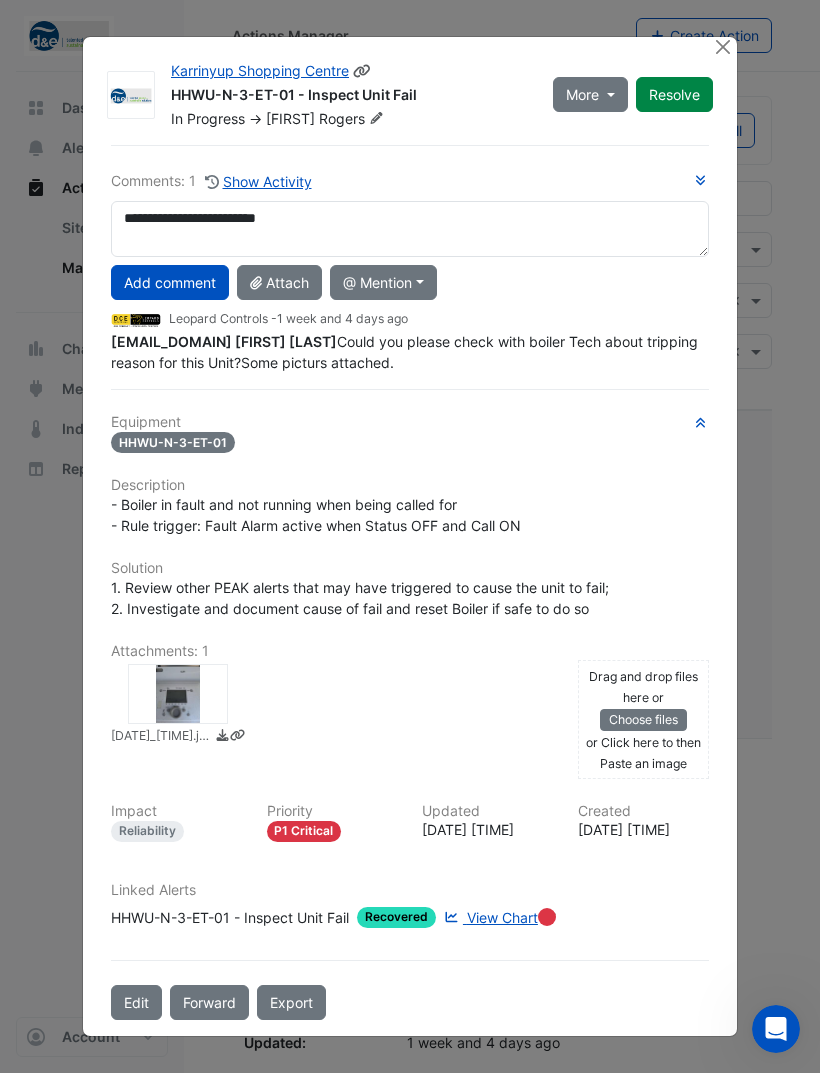 type on "**********" 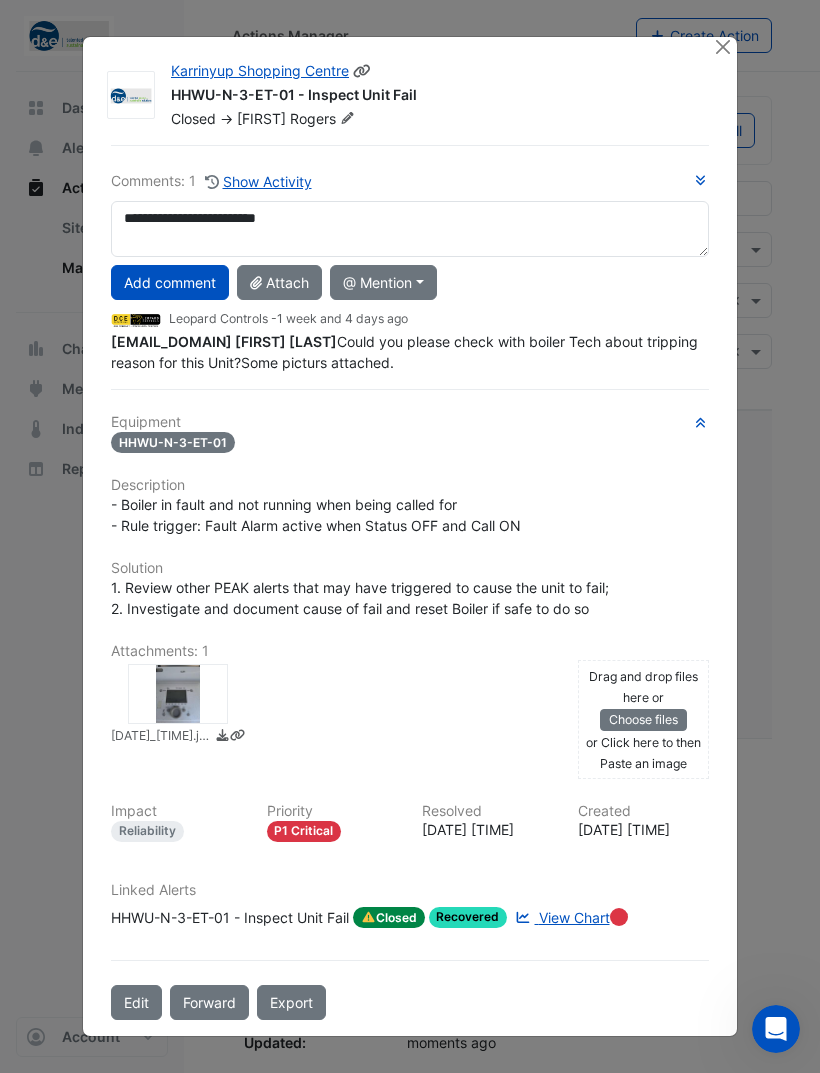 click on "Add comment" 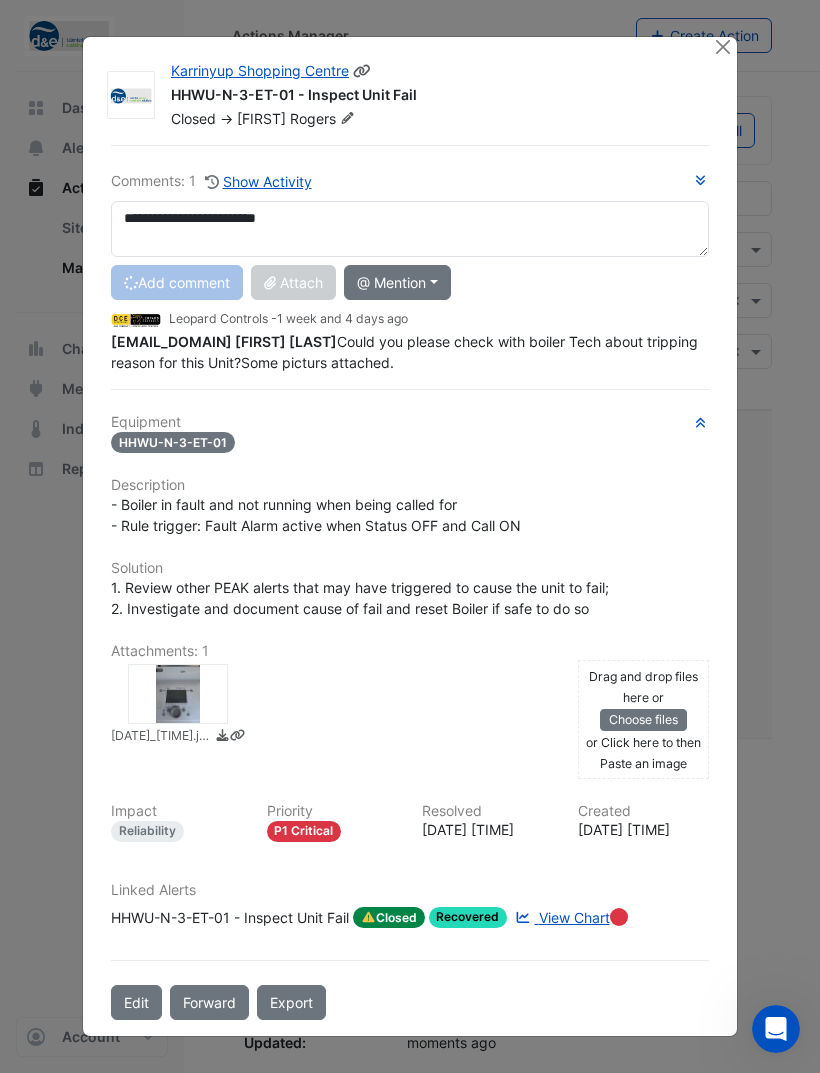 type 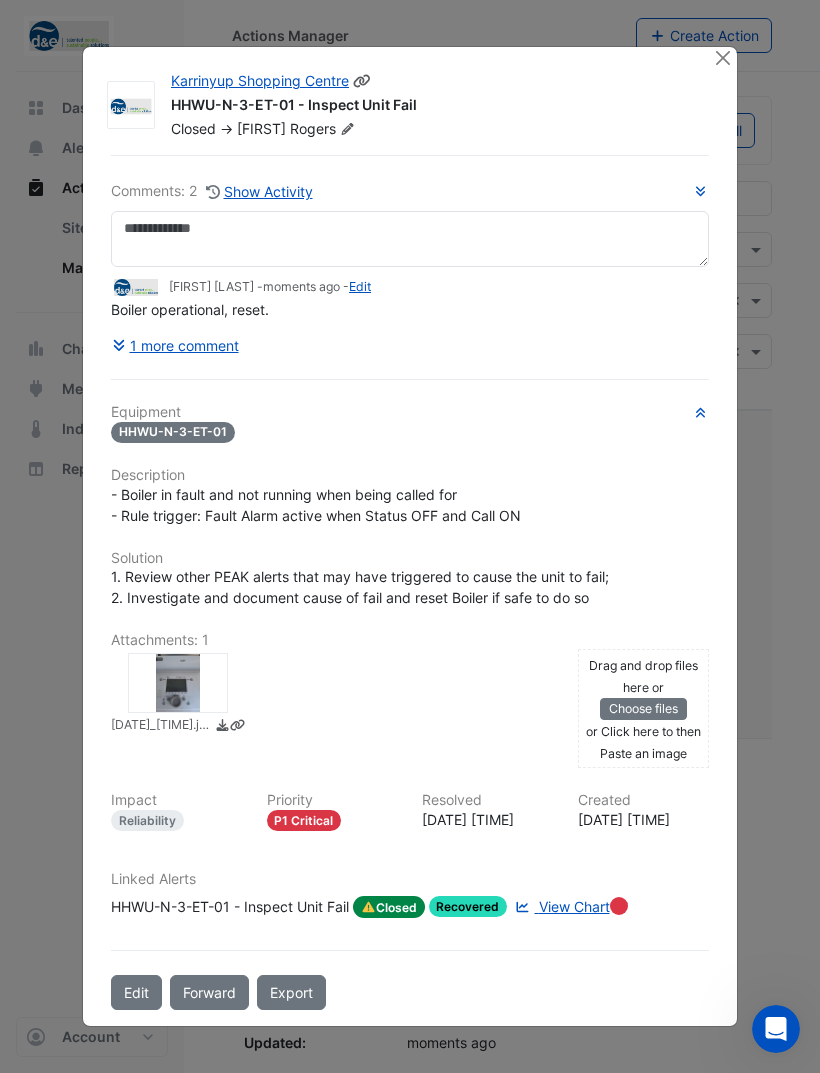 click 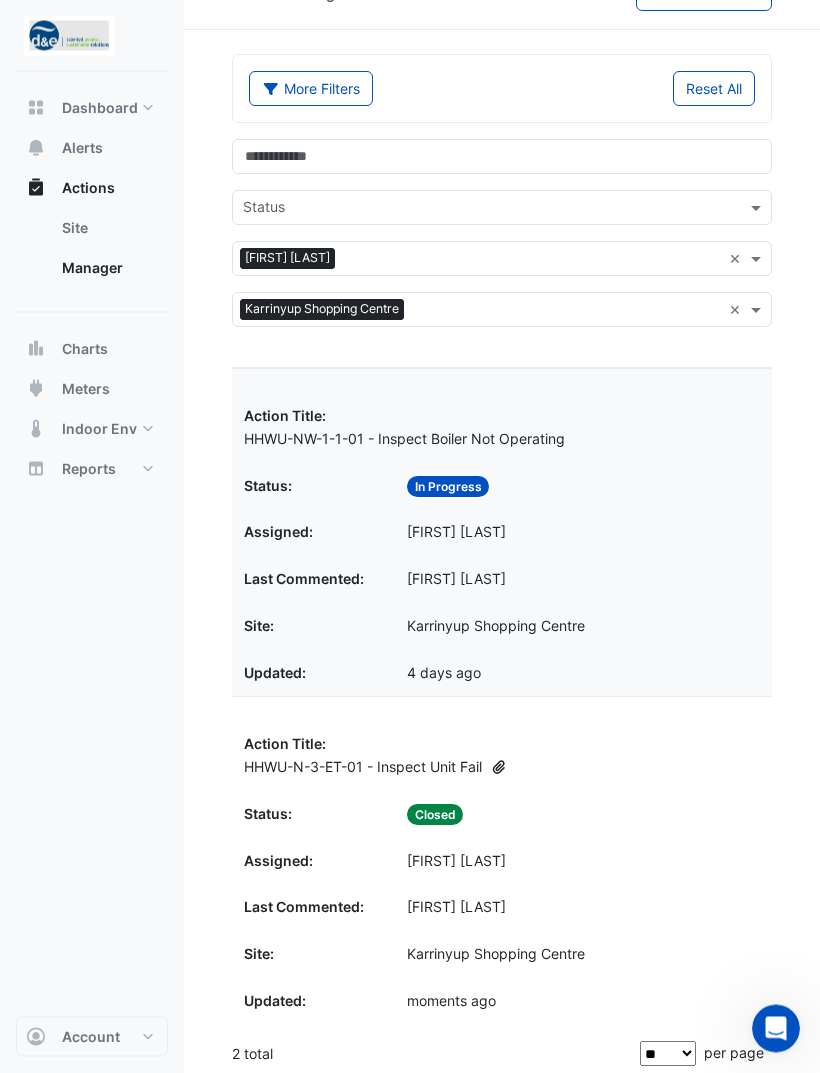 click on "Assigned:
[FIRST] [LAST]" 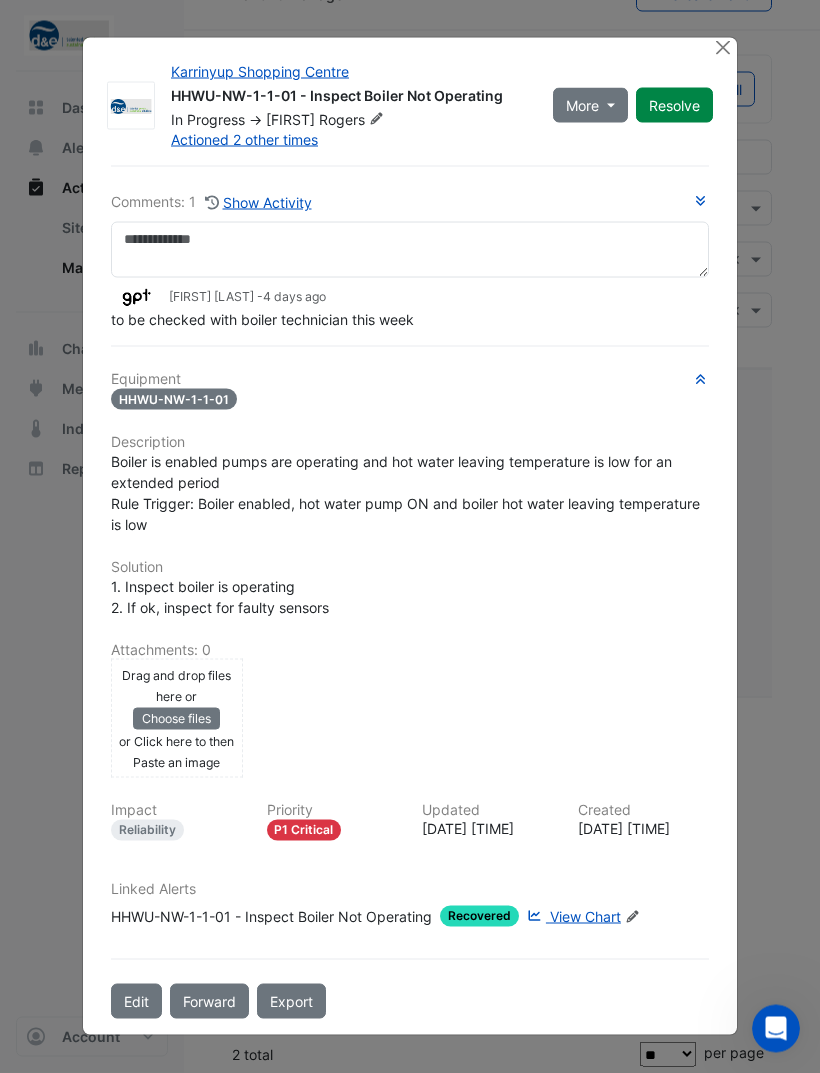 scroll, scrollTop: 42, scrollLeft: 0, axis: vertical 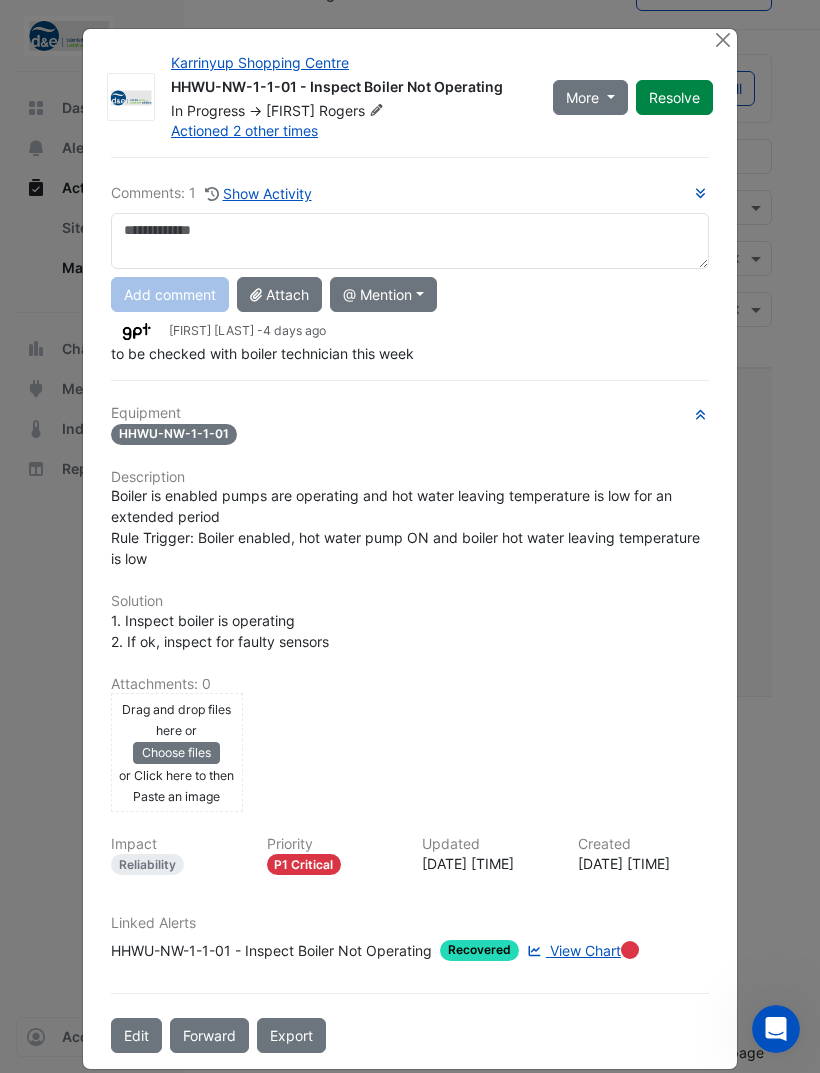 click 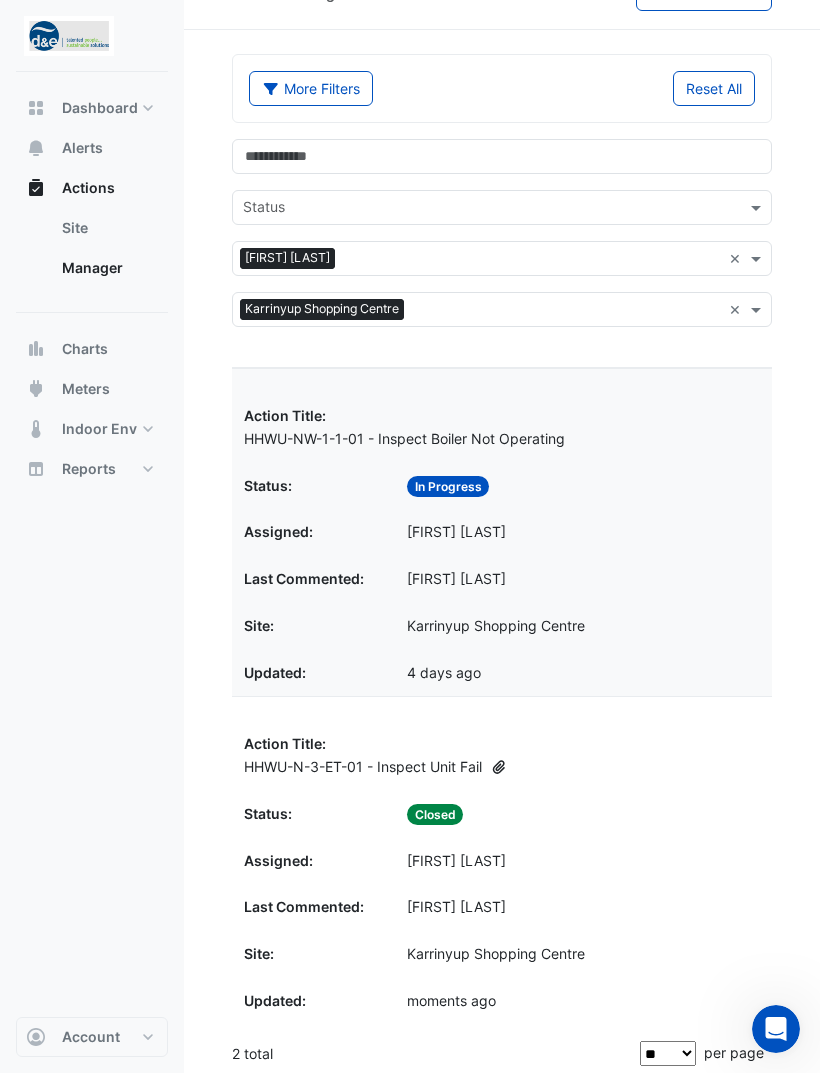 click on "Manager" at bounding box center [107, 268] 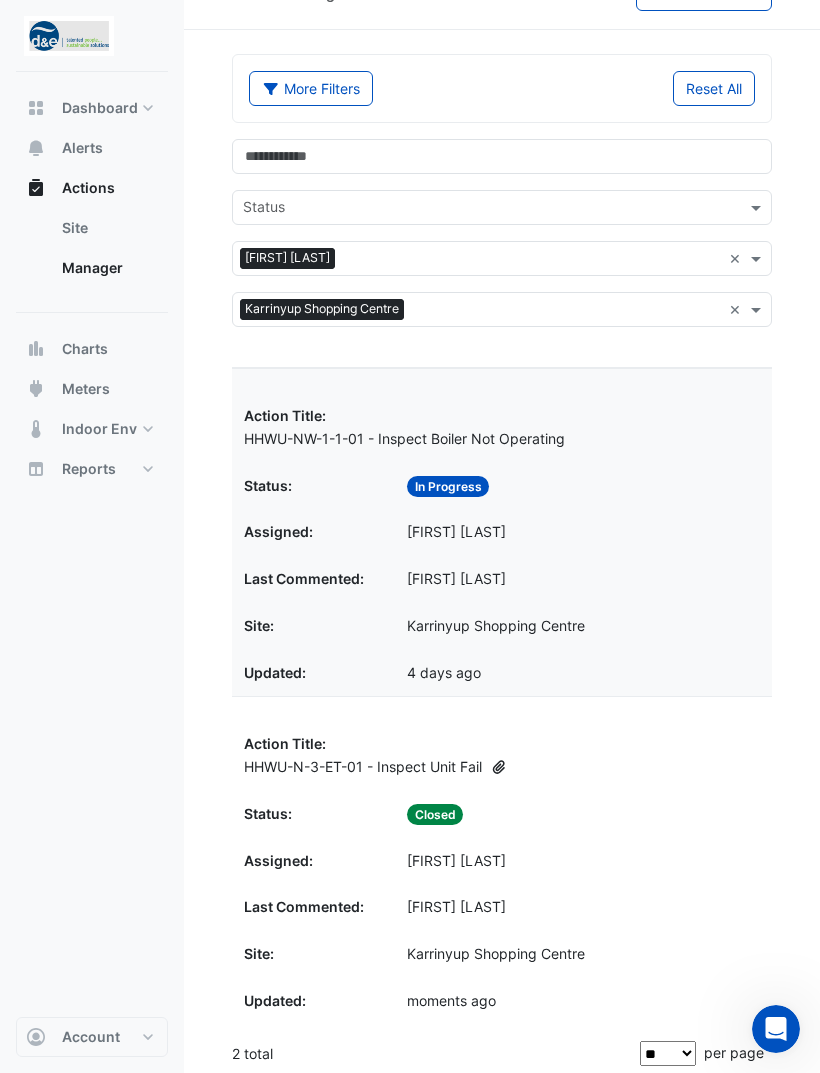 click at bounding box center [758, 258] 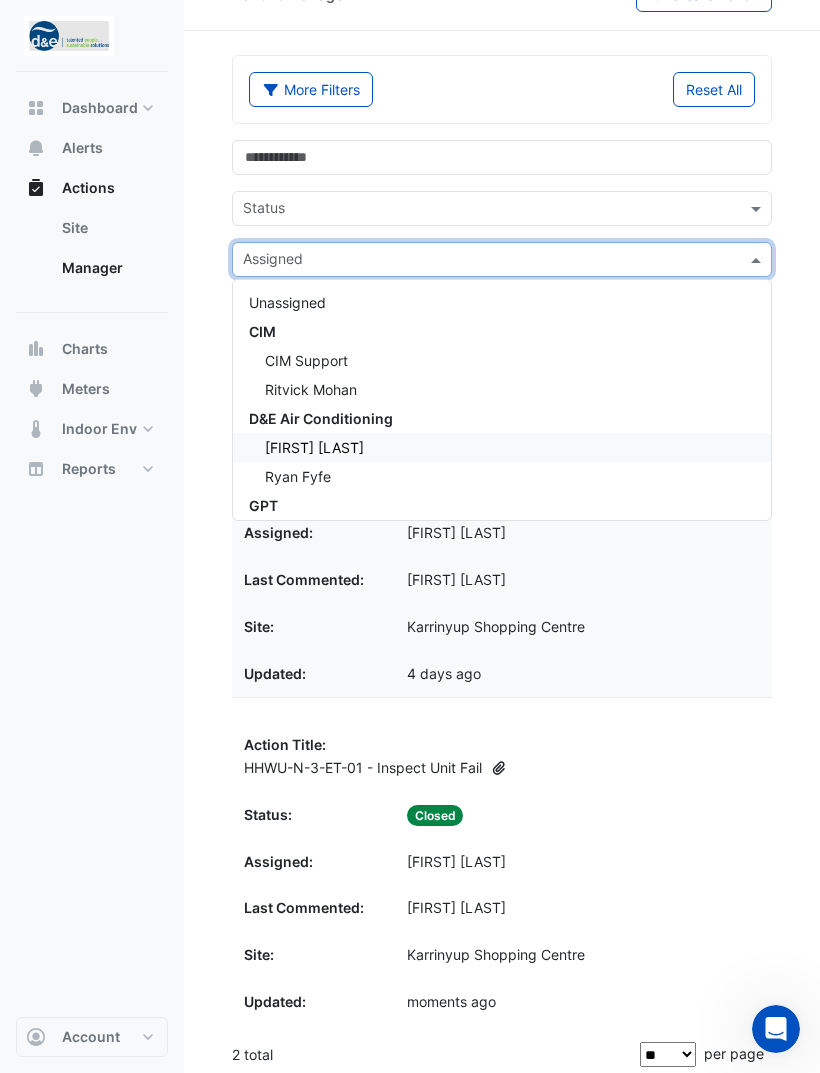 scroll, scrollTop: 0, scrollLeft: 0, axis: both 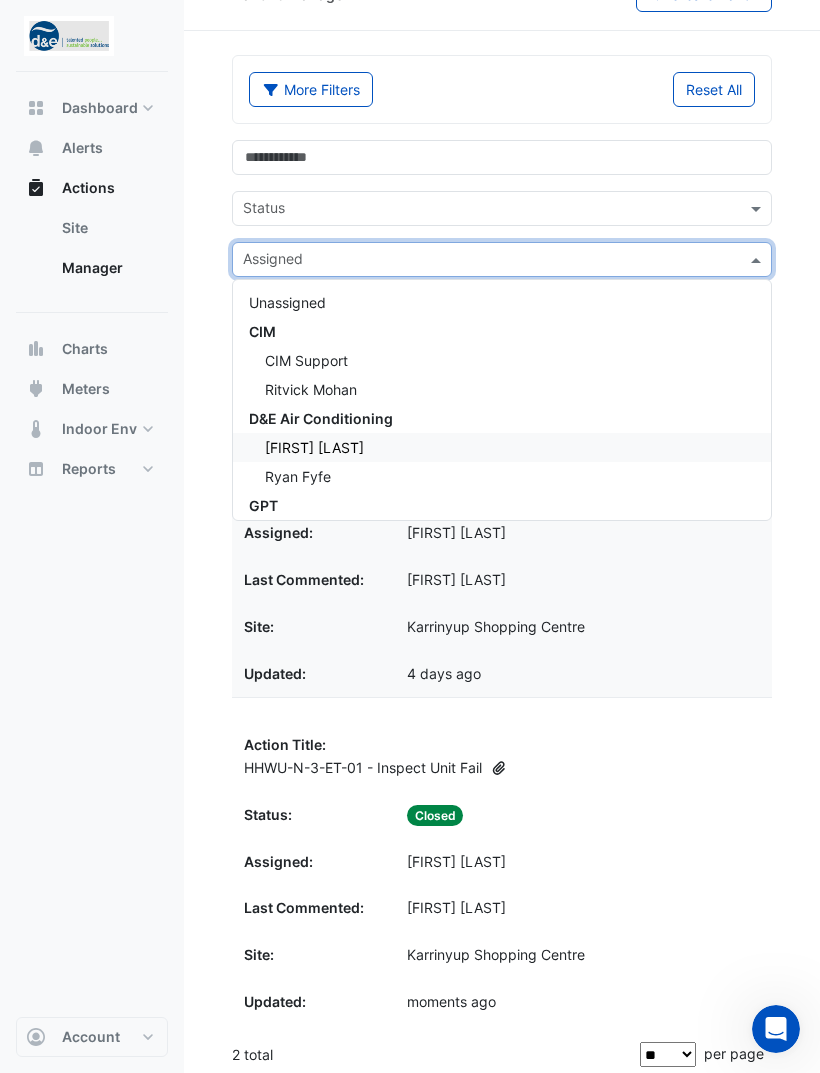 click at bounding box center [758, 259] 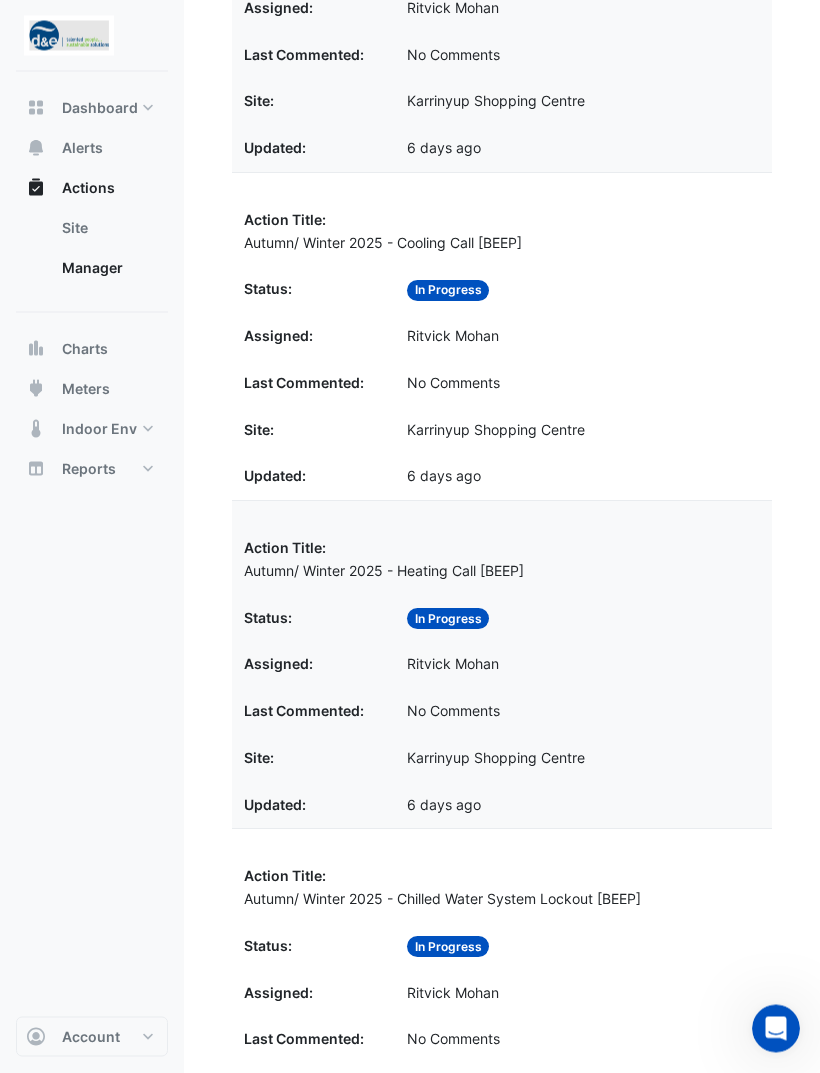 scroll, scrollTop: 2568, scrollLeft: 0, axis: vertical 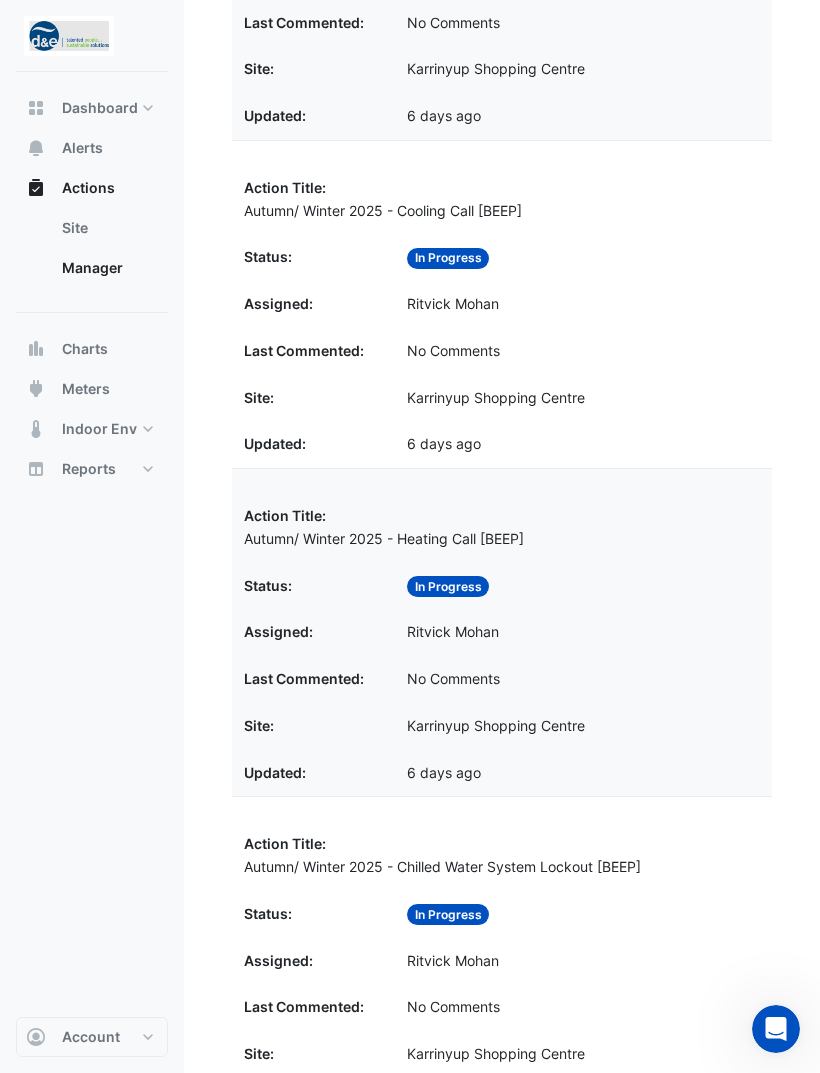 click on "2" 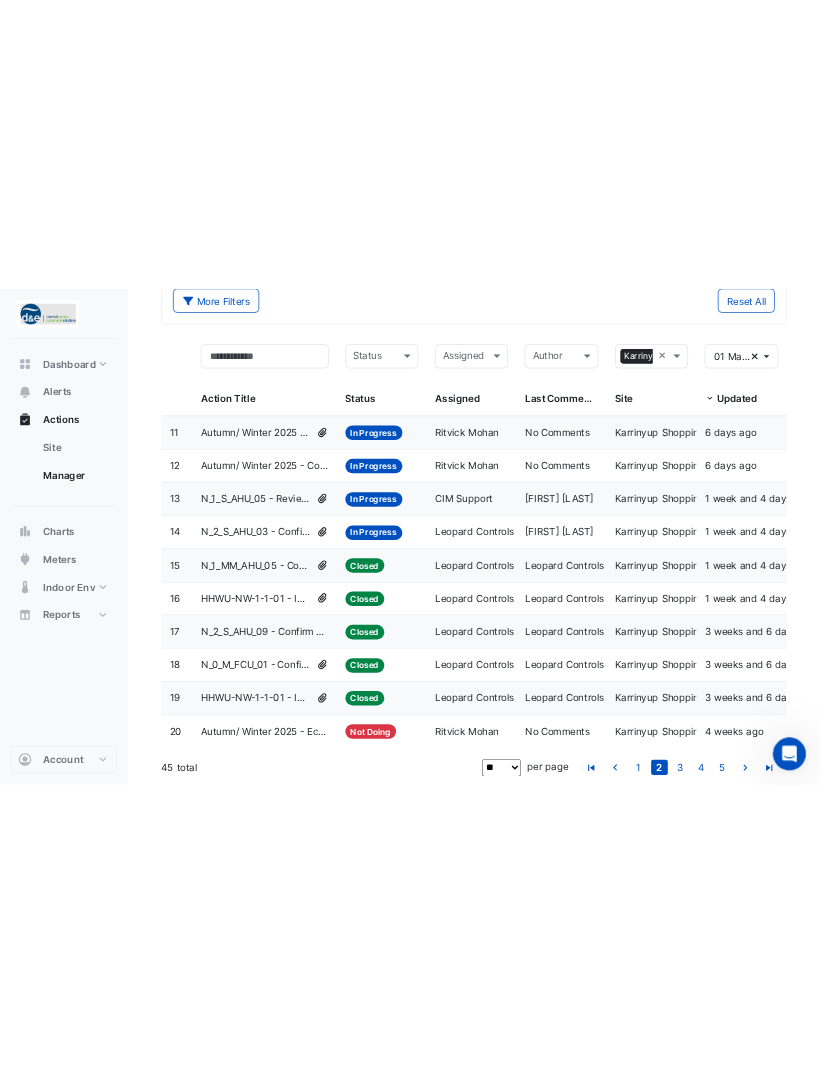 scroll, scrollTop: 0, scrollLeft: 0, axis: both 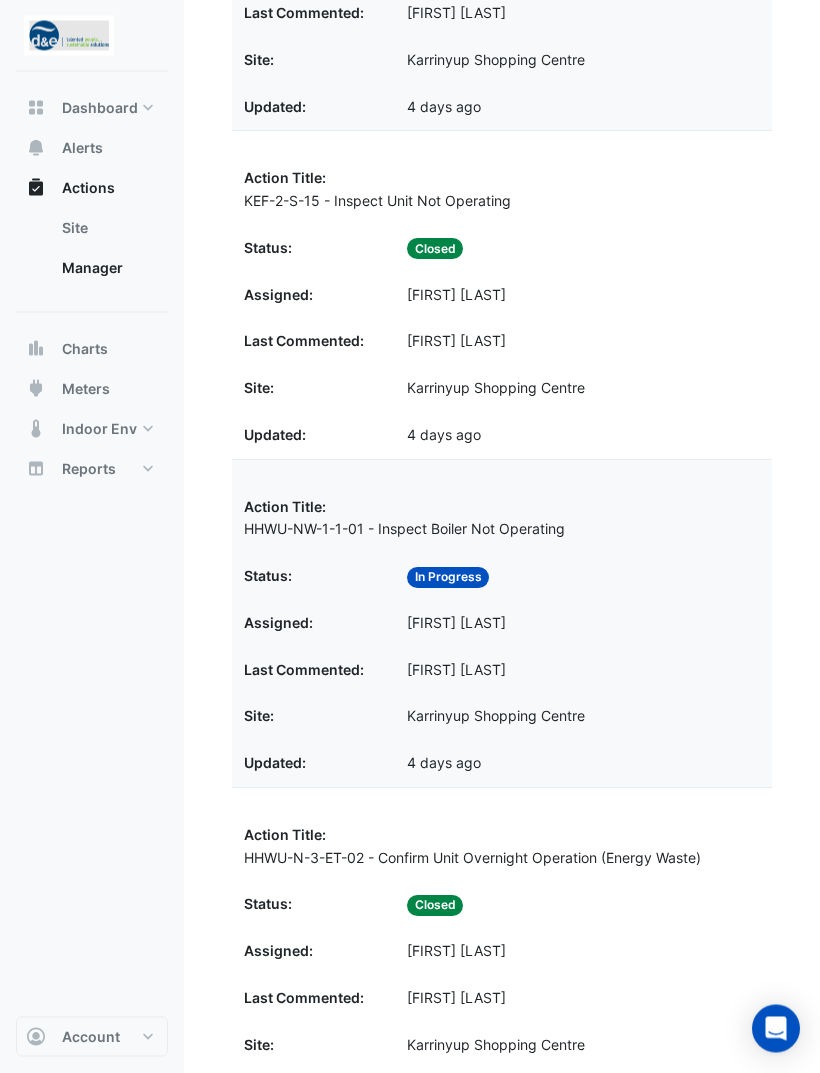 click on "Site:
[LOCATION]" 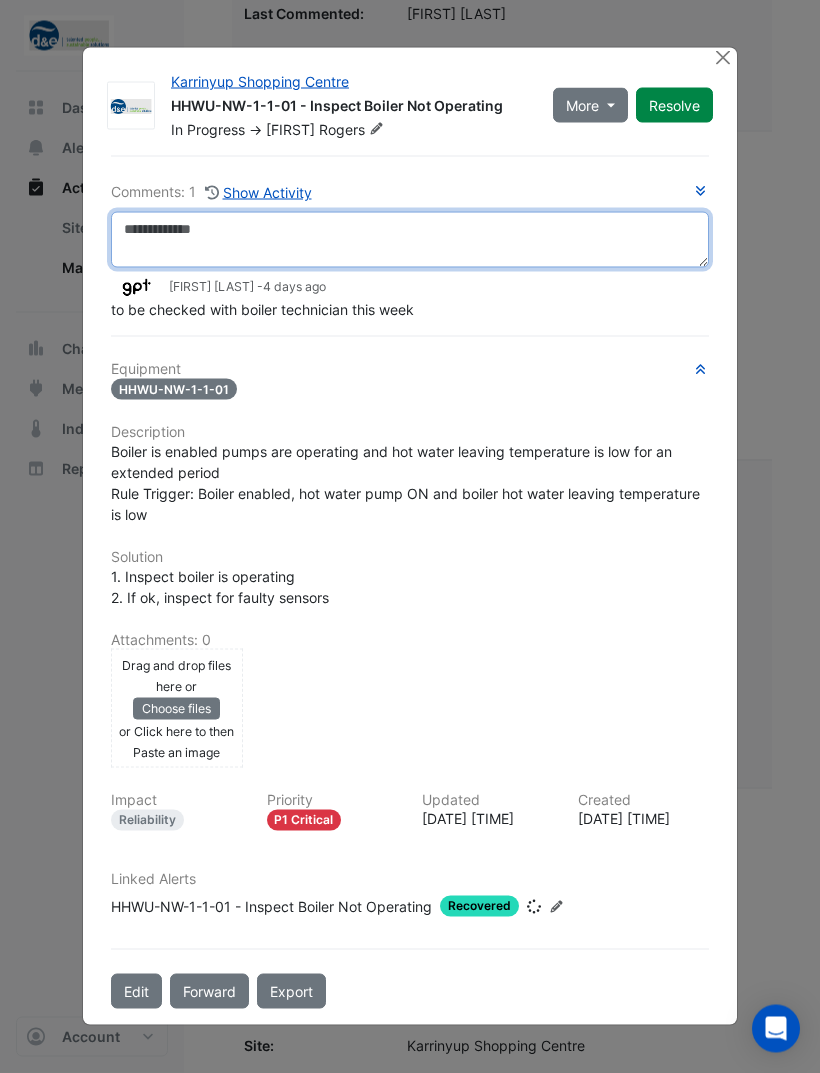 scroll, scrollTop: 608, scrollLeft: 0, axis: vertical 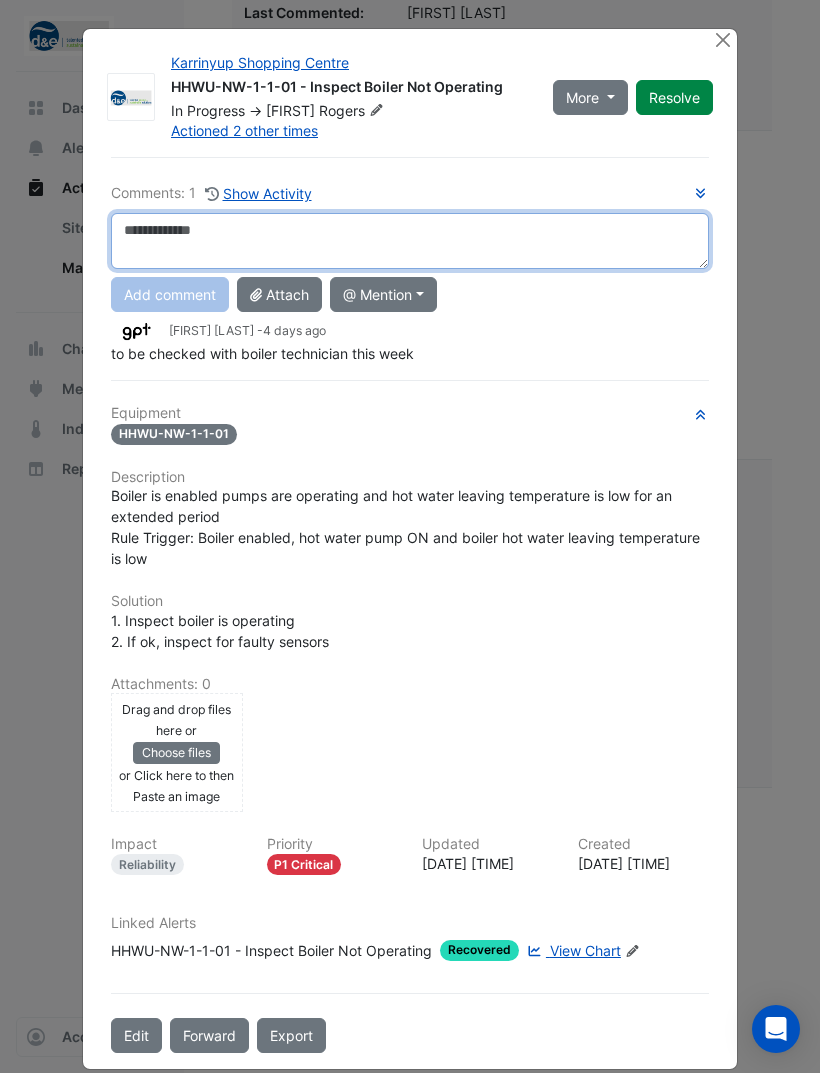 click at bounding box center (410, 241) 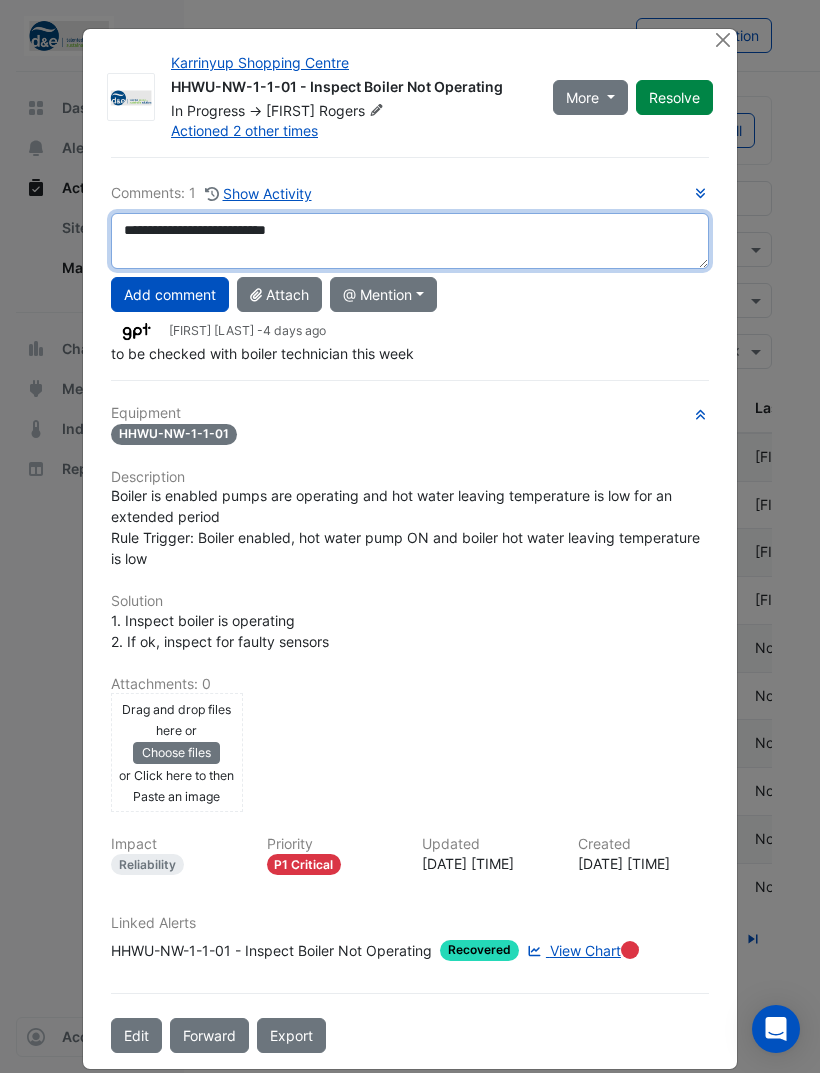 scroll, scrollTop: 0, scrollLeft: 0, axis: both 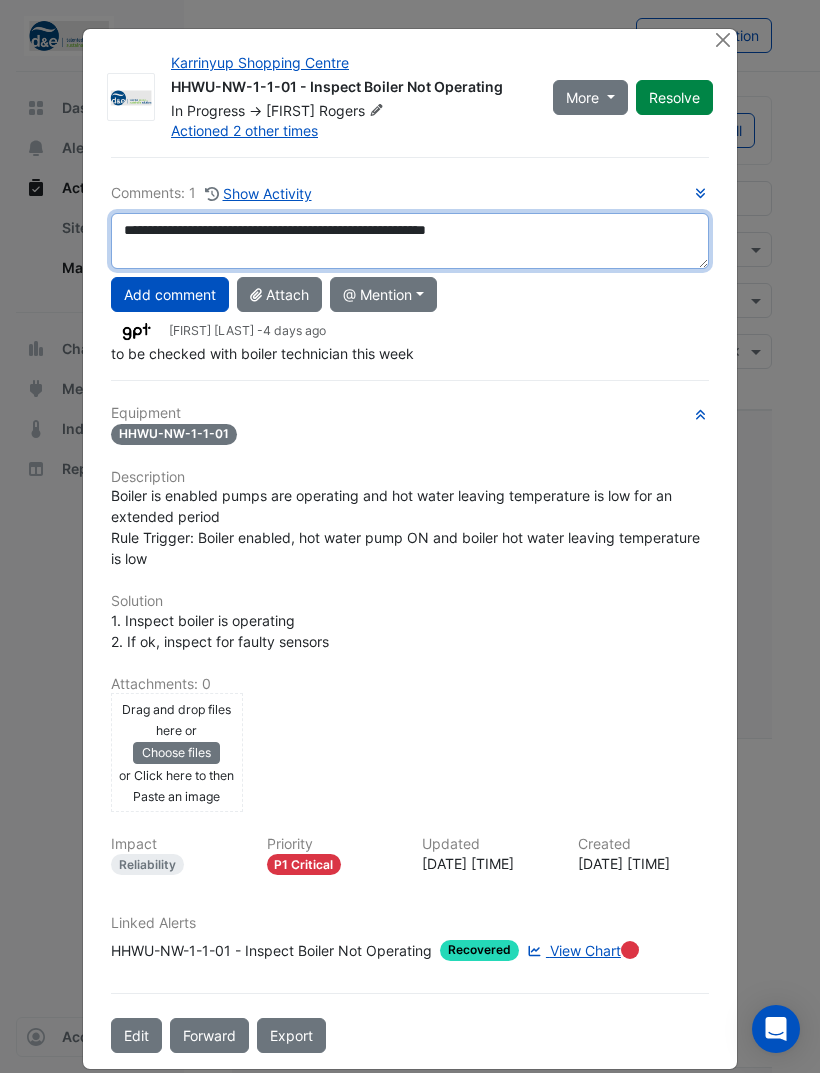 type on "**********" 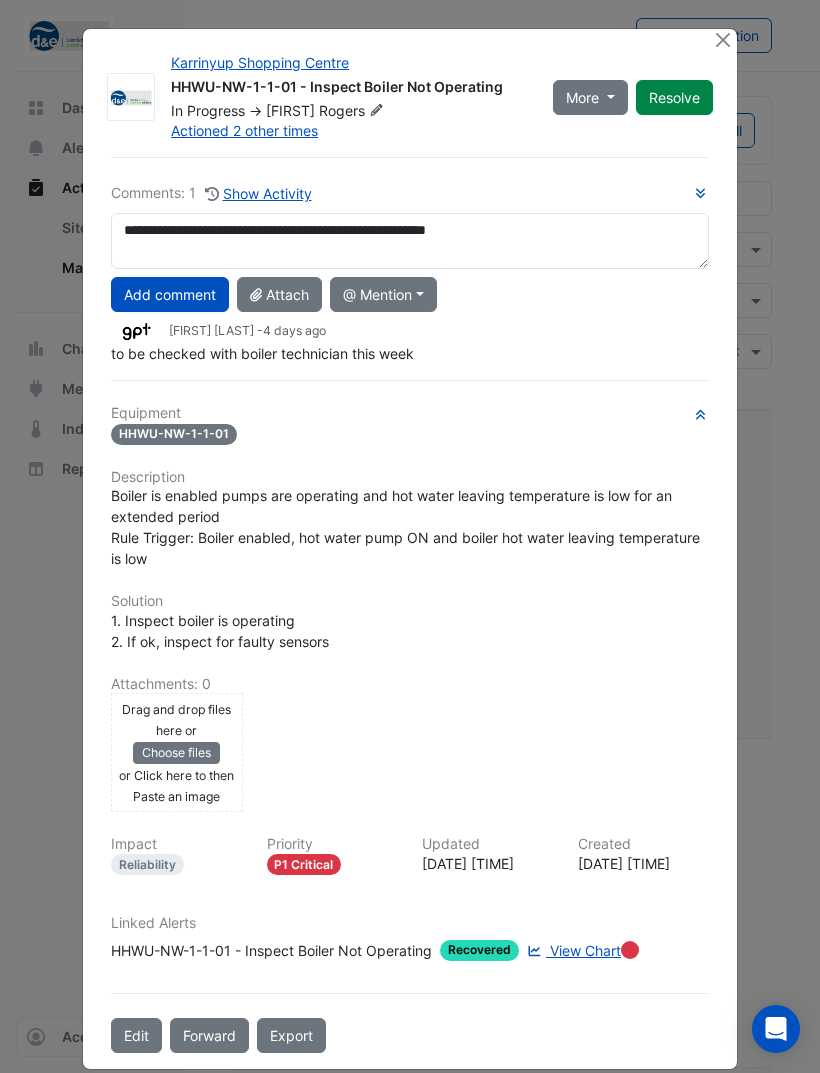 click on "Add comment" 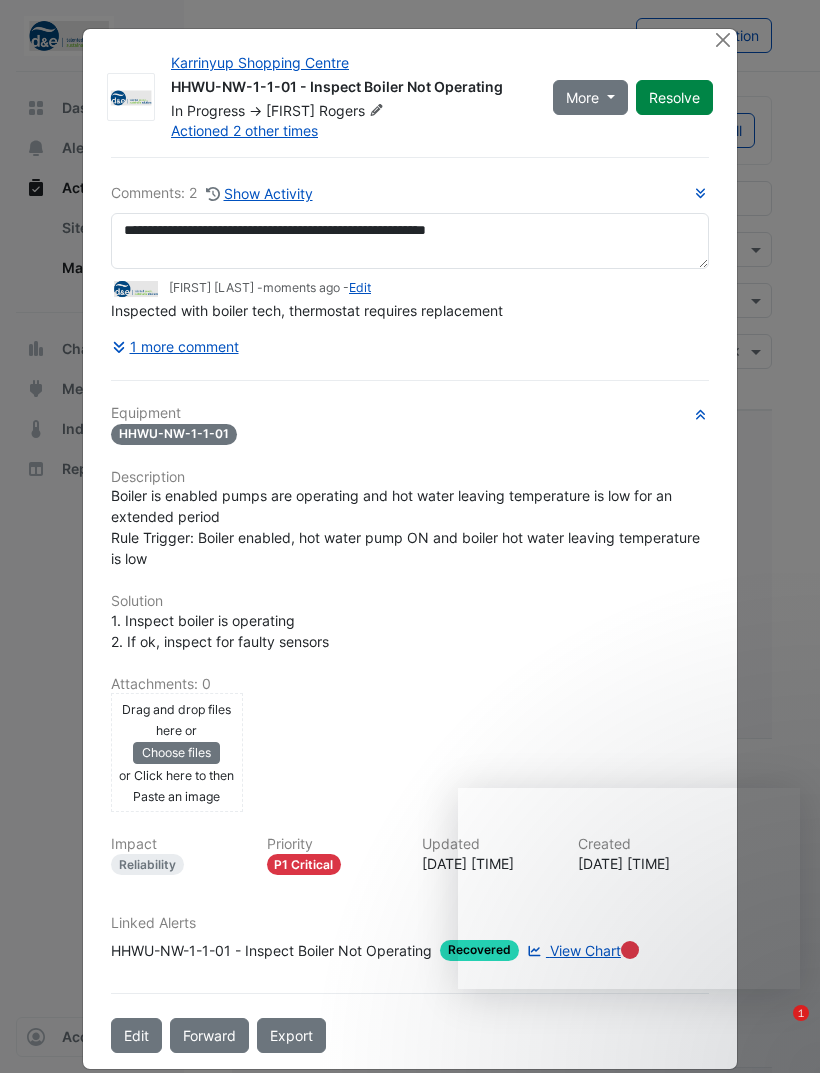 type 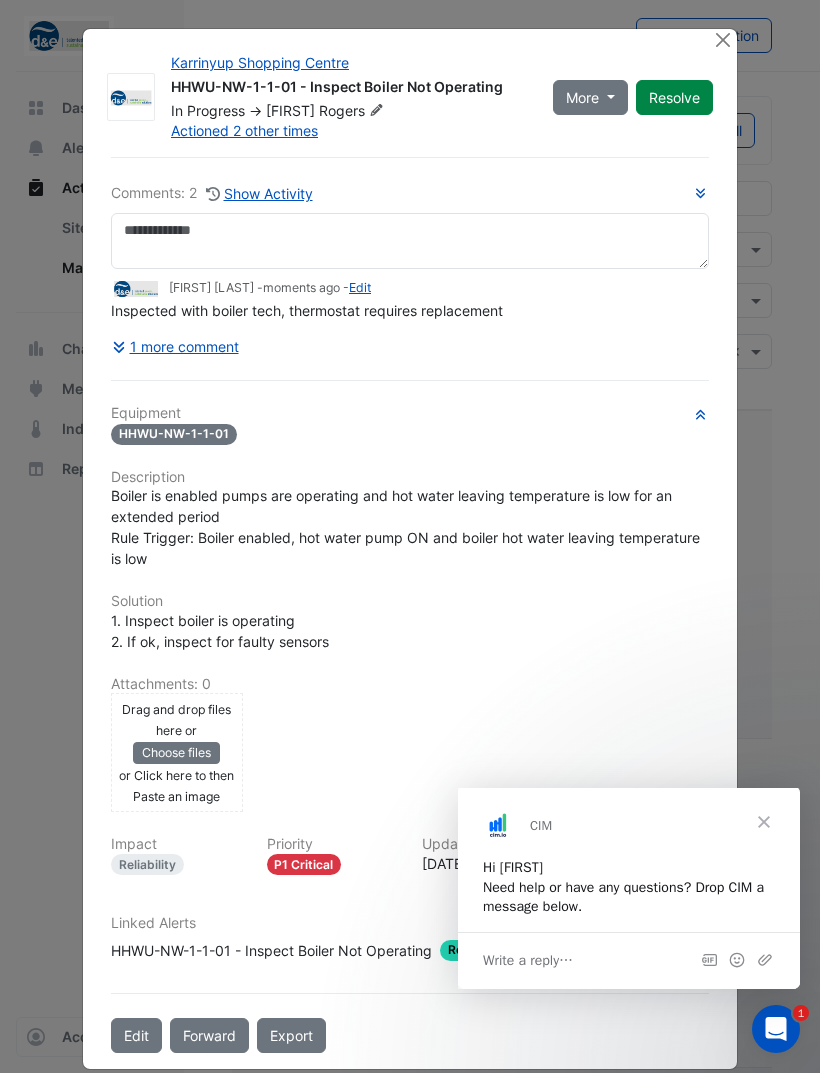 scroll, scrollTop: 0, scrollLeft: 0, axis: both 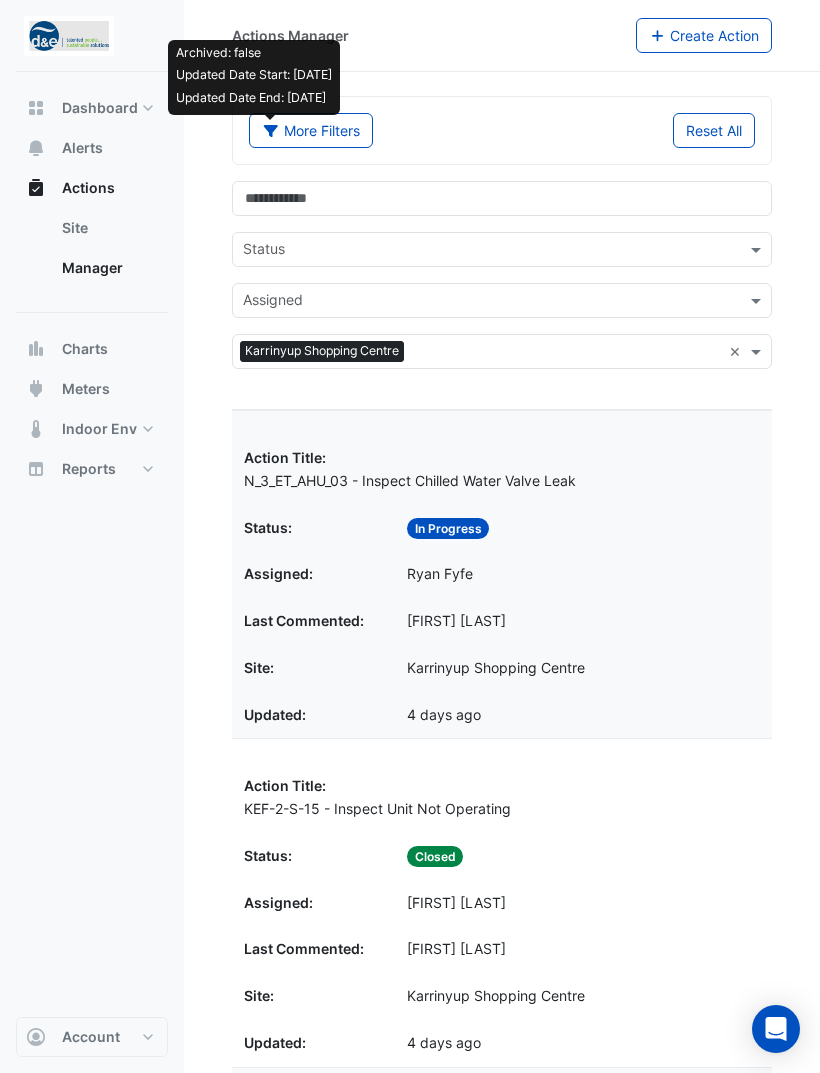 click on "N_3_ET_AHU_03 - Inspect Chilled Water Valve Leak" 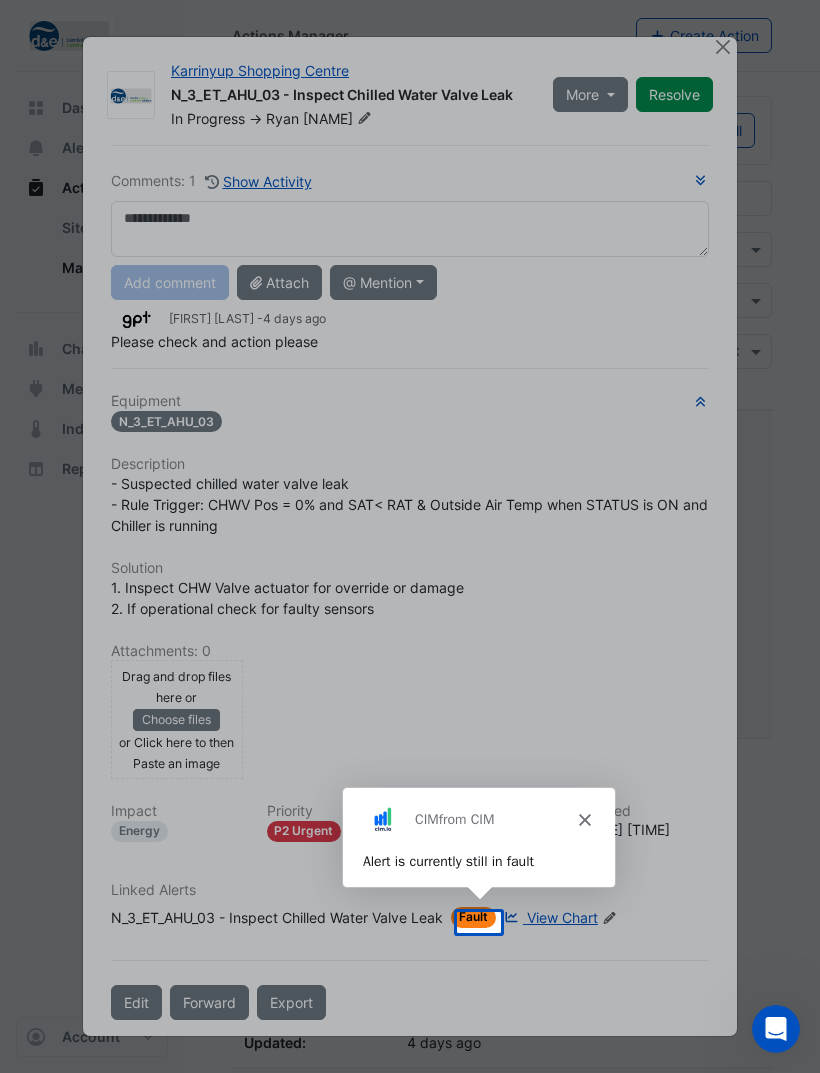 scroll, scrollTop: 0, scrollLeft: 0, axis: both 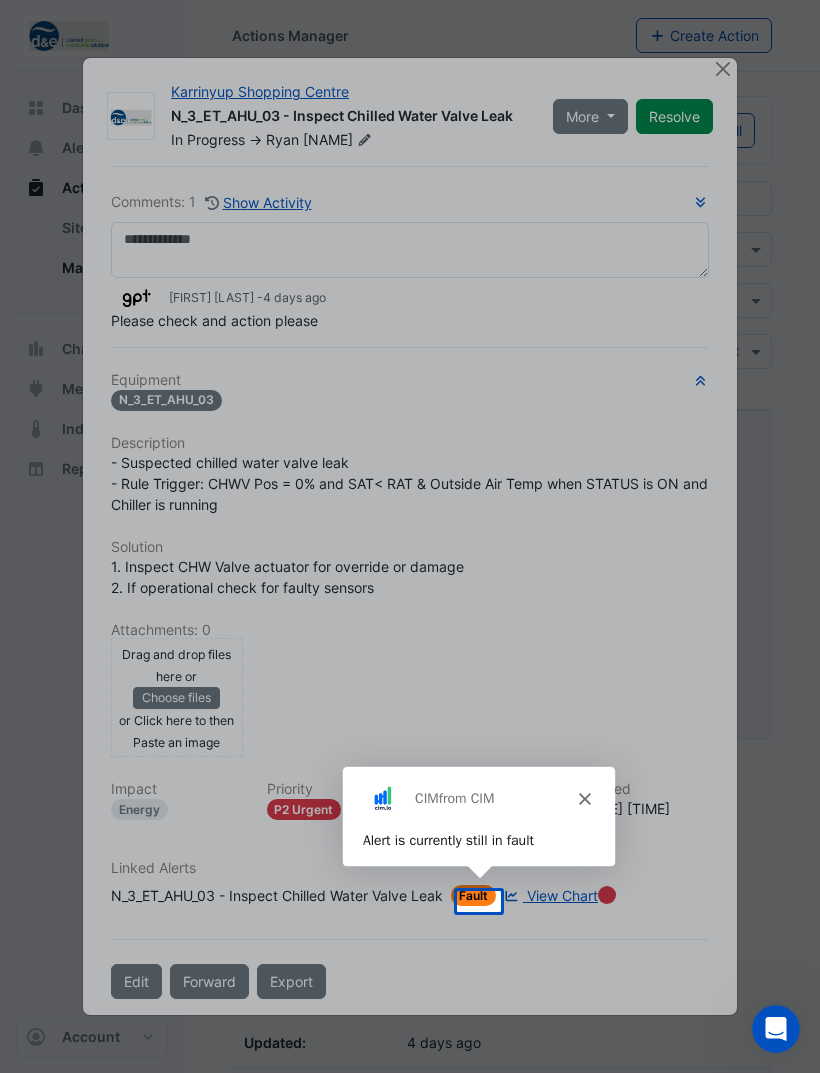 click 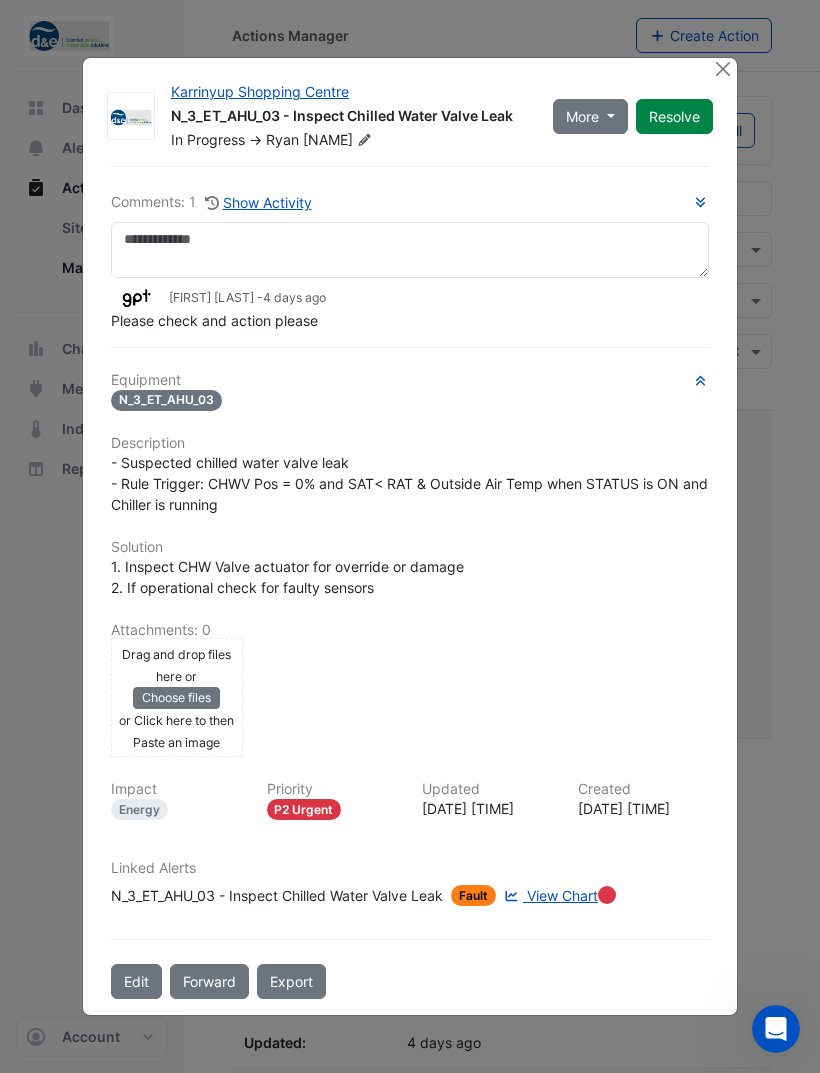 click 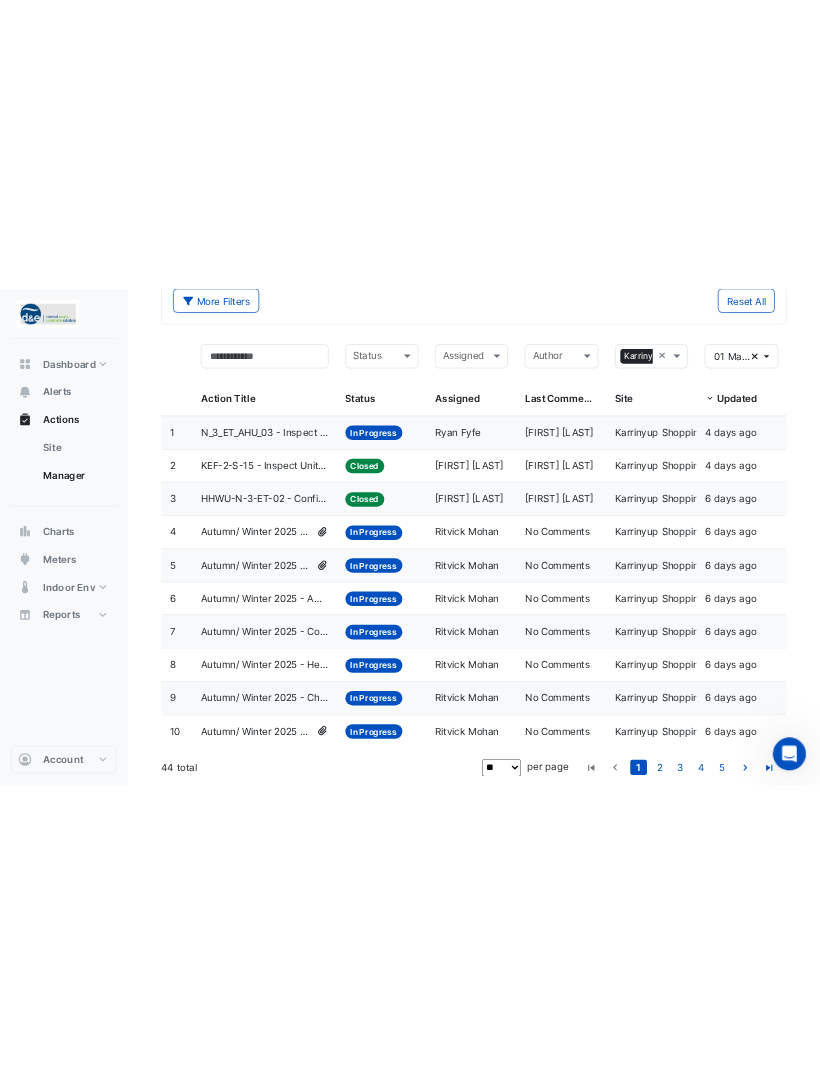 scroll, scrollTop: 0, scrollLeft: 0, axis: both 